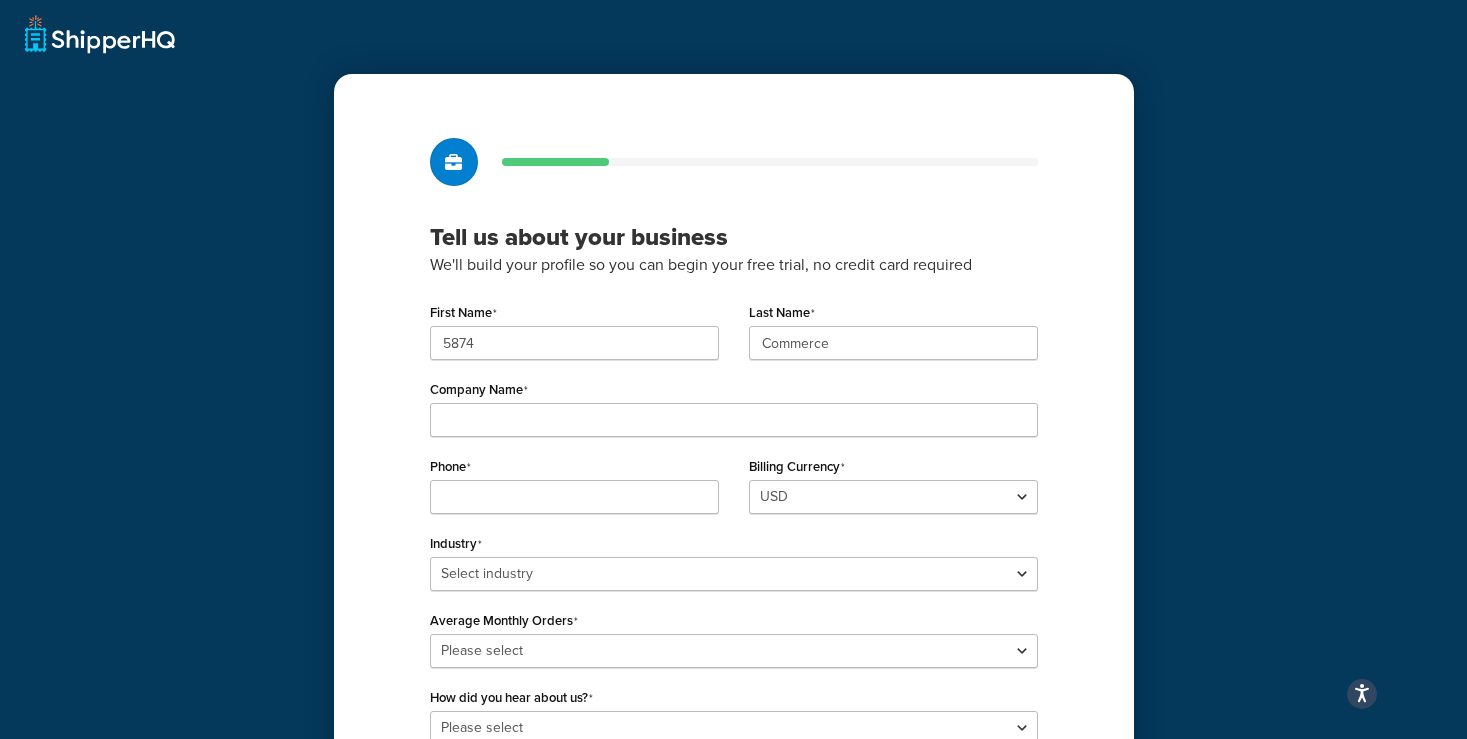 scroll, scrollTop: 0, scrollLeft: 0, axis: both 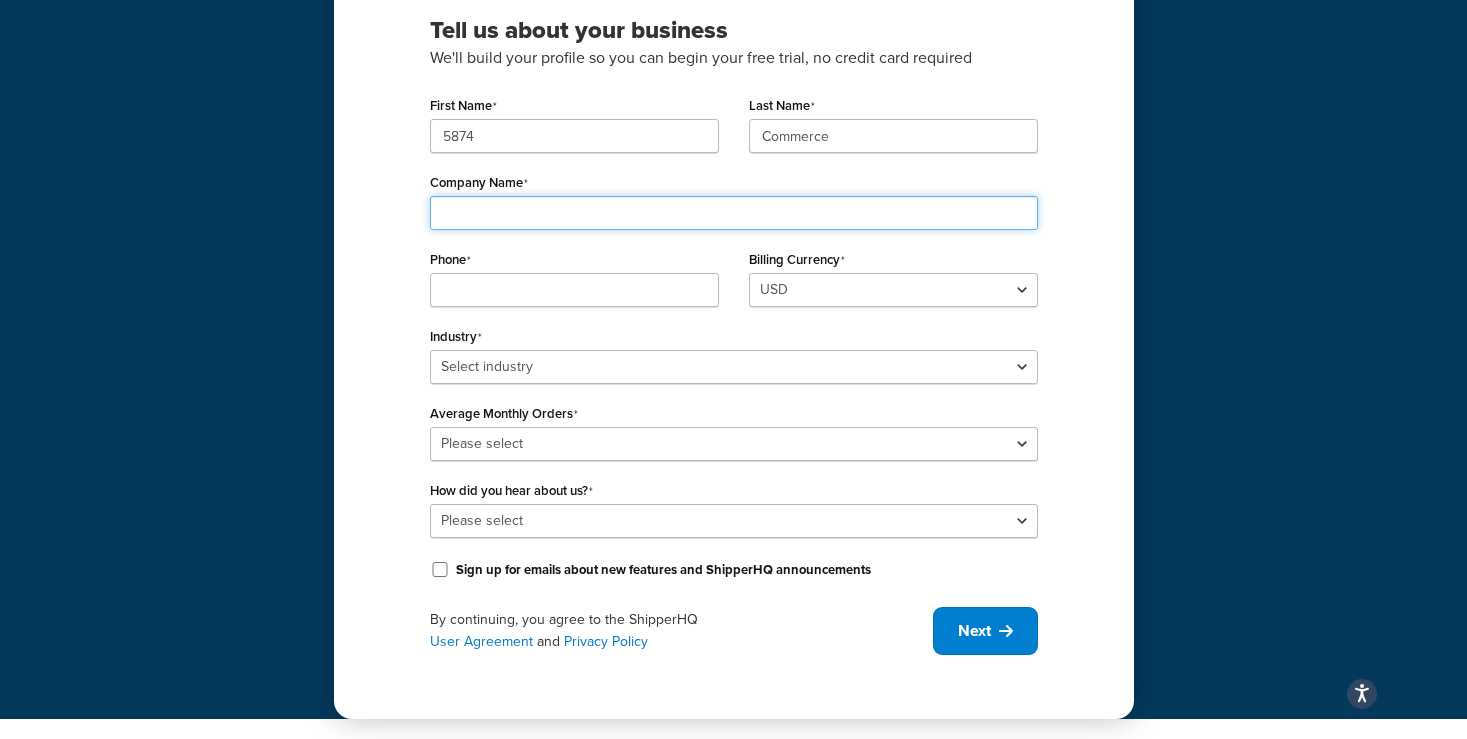 click on "Company Name" at bounding box center (734, 213) 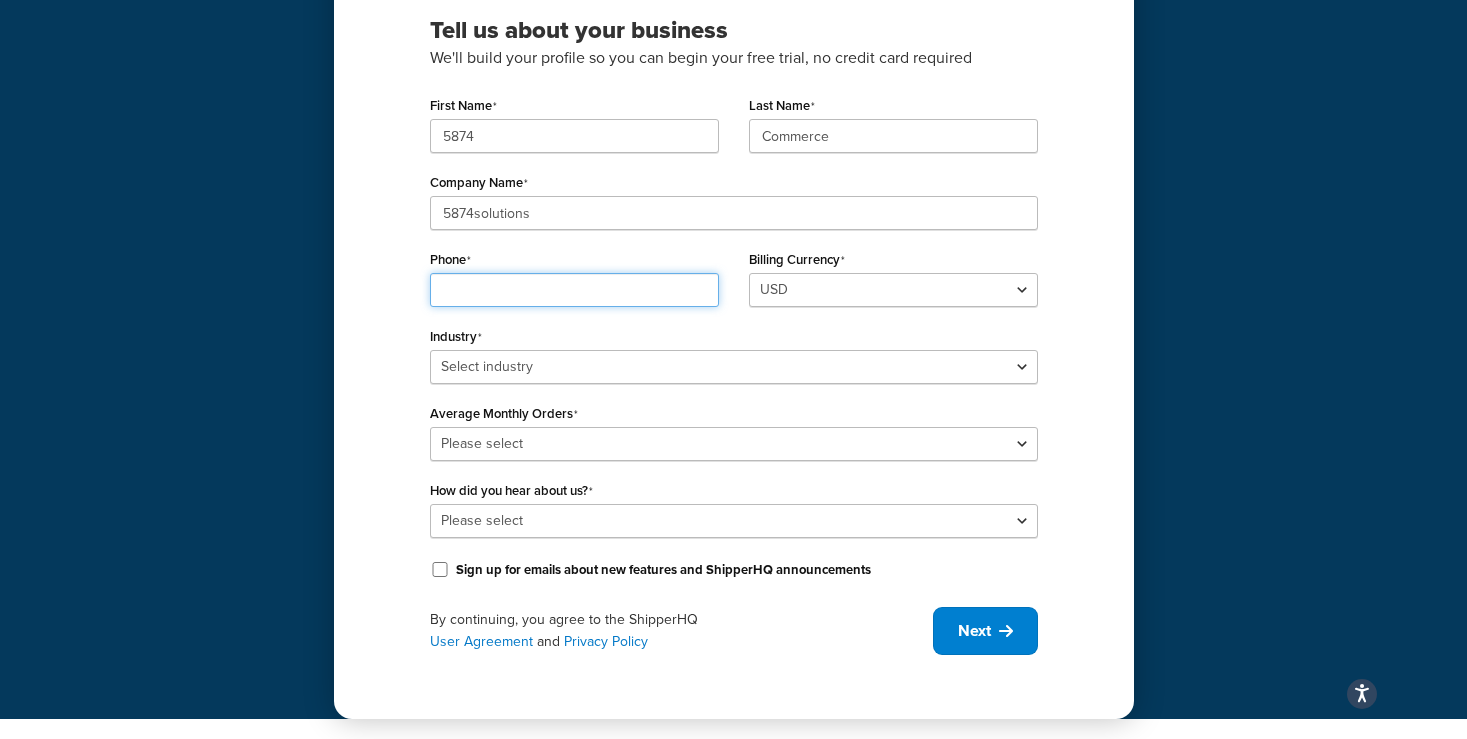 click on "Phone" at bounding box center [574, 290] 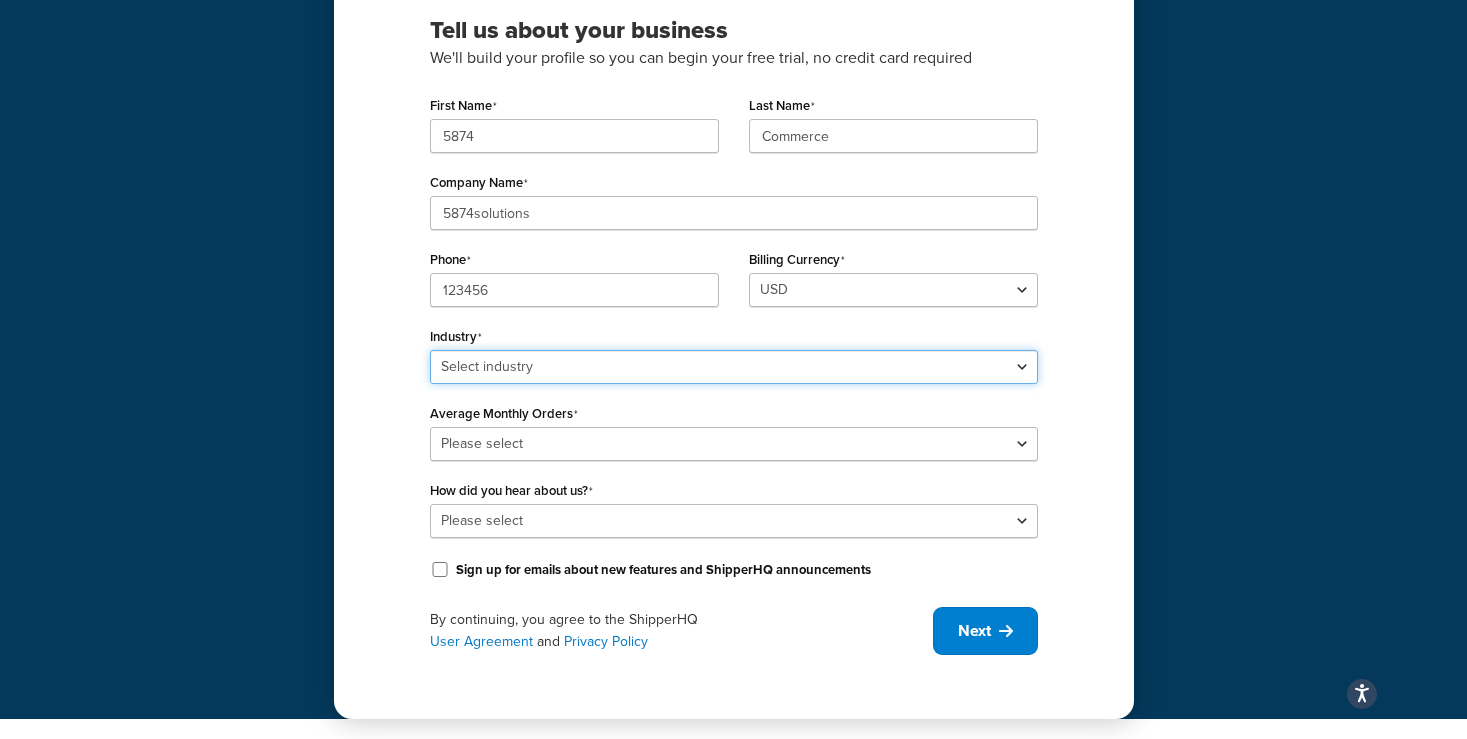 click on "Select industry  Automotive  Adult  Agriculture  Alcohol, Tobacco & CBD  Arts & Crafts  Baby  Books, Music & Entertainment  Business Equipment & Supplies  Chemical & Hazardous Materials  Computer & Electronics  Construction  Displays & Staging  Education  Fashion & Beauty  Food & Nutrition  Gym & Fitness  Home & Garden  Machinery & Manufacturing  Medical & Pharmacy  Pet Supplies & Live Animals  Restaurant & Catering Equipment  Sporting Goods & Recreation  Toys, Games, Hobbies & Party  Wholesale  Other" at bounding box center (734, 367) 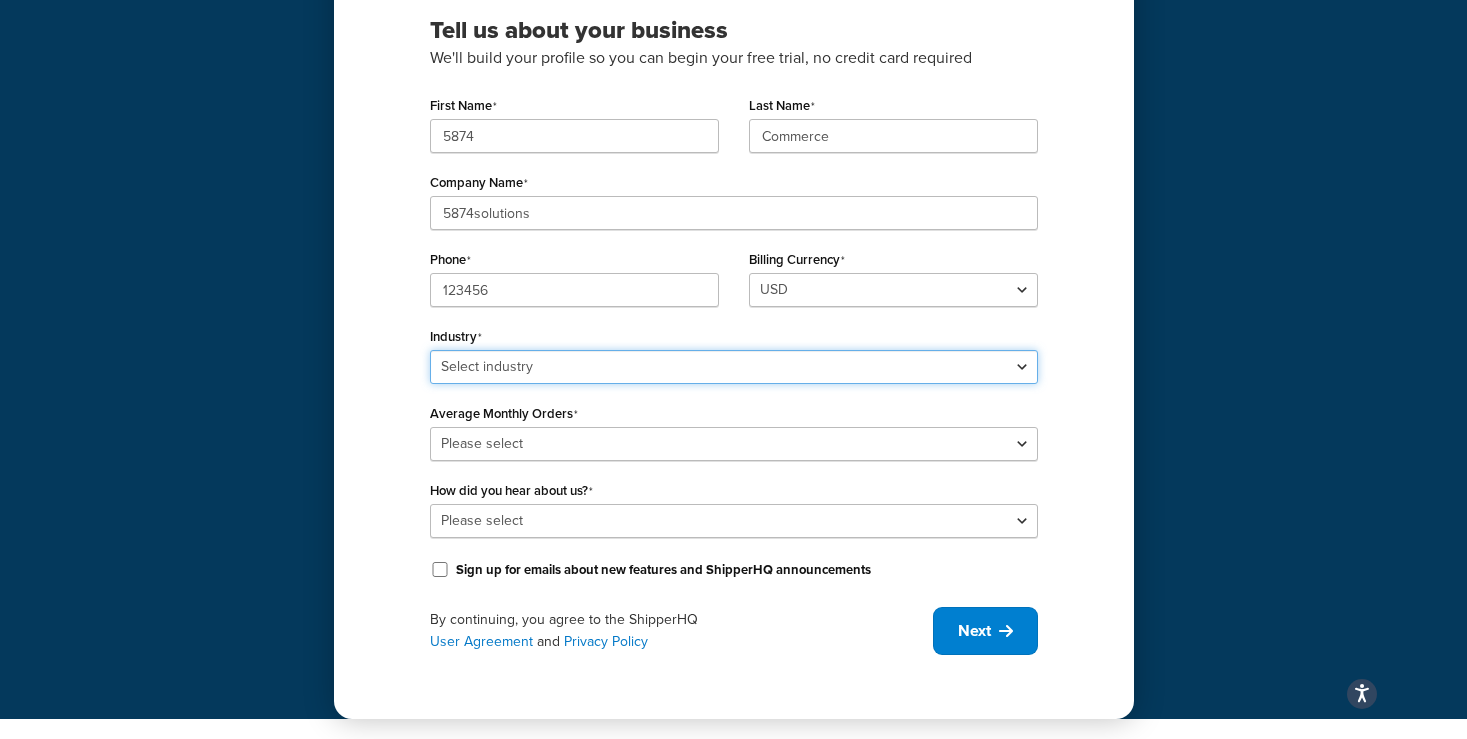 select on "17" 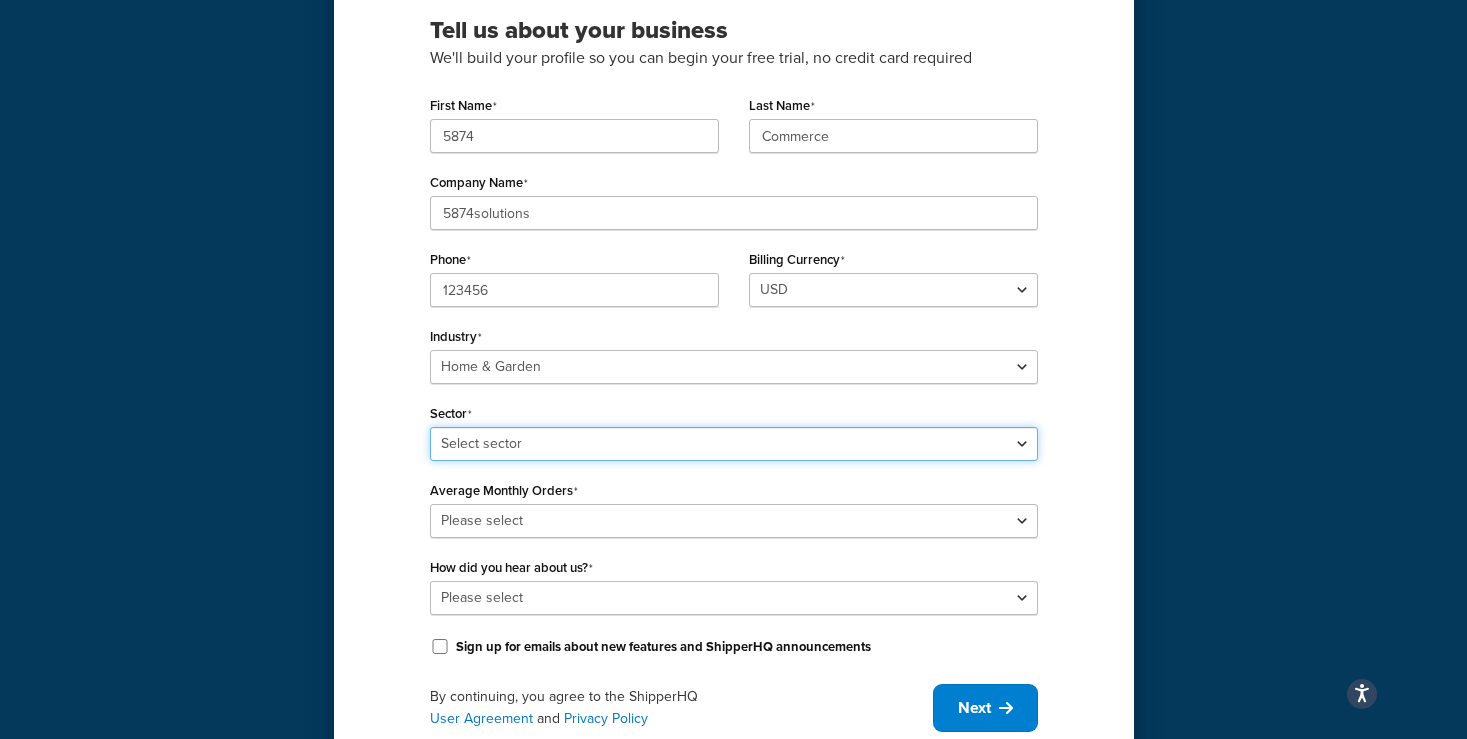 click on "Select sector  Furniture  Garden Supplies  Home Goods  Home Improvement  Nursery / Arborist" at bounding box center (734, 444) 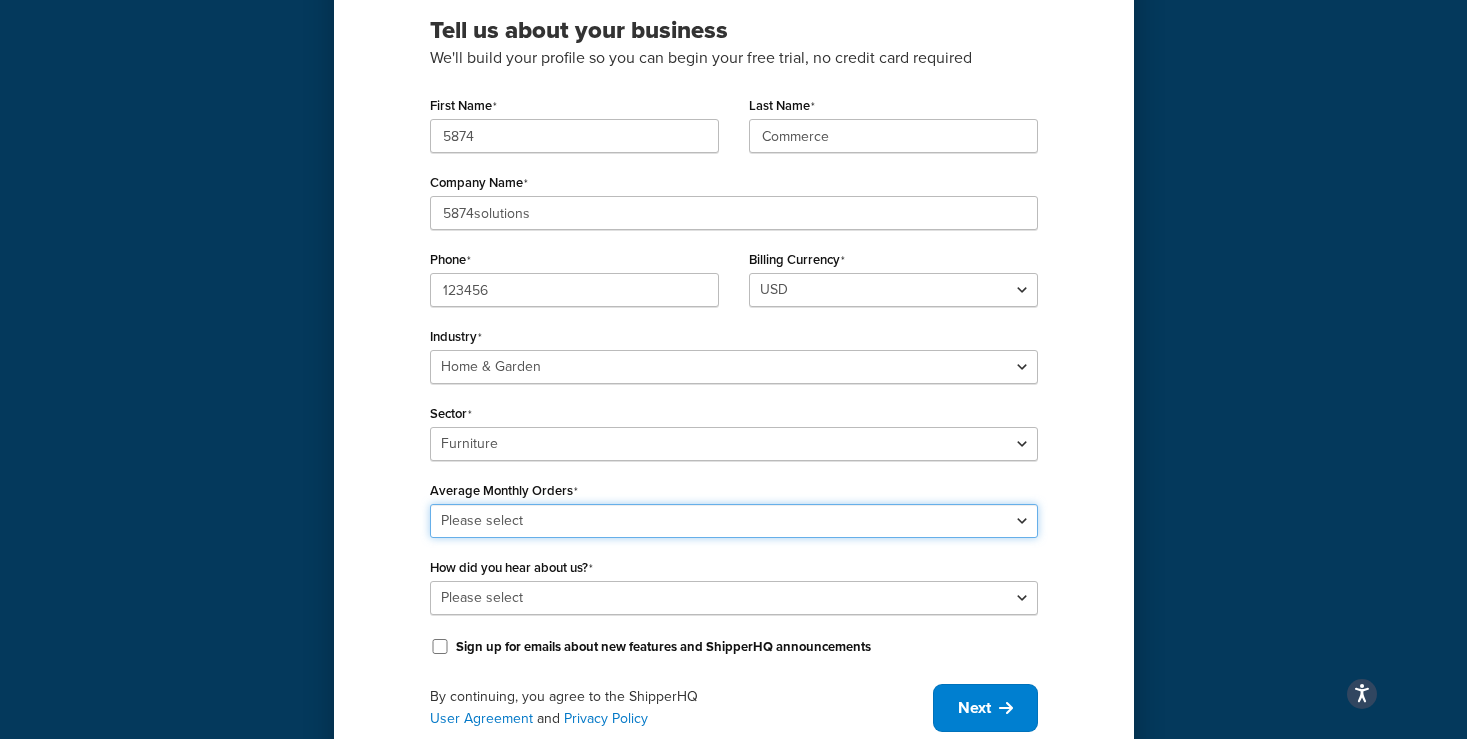 click on "Please select  0-500  501-1,000  1,001-10,000  10,001-20,000  Over 20,000" at bounding box center [734, 521] 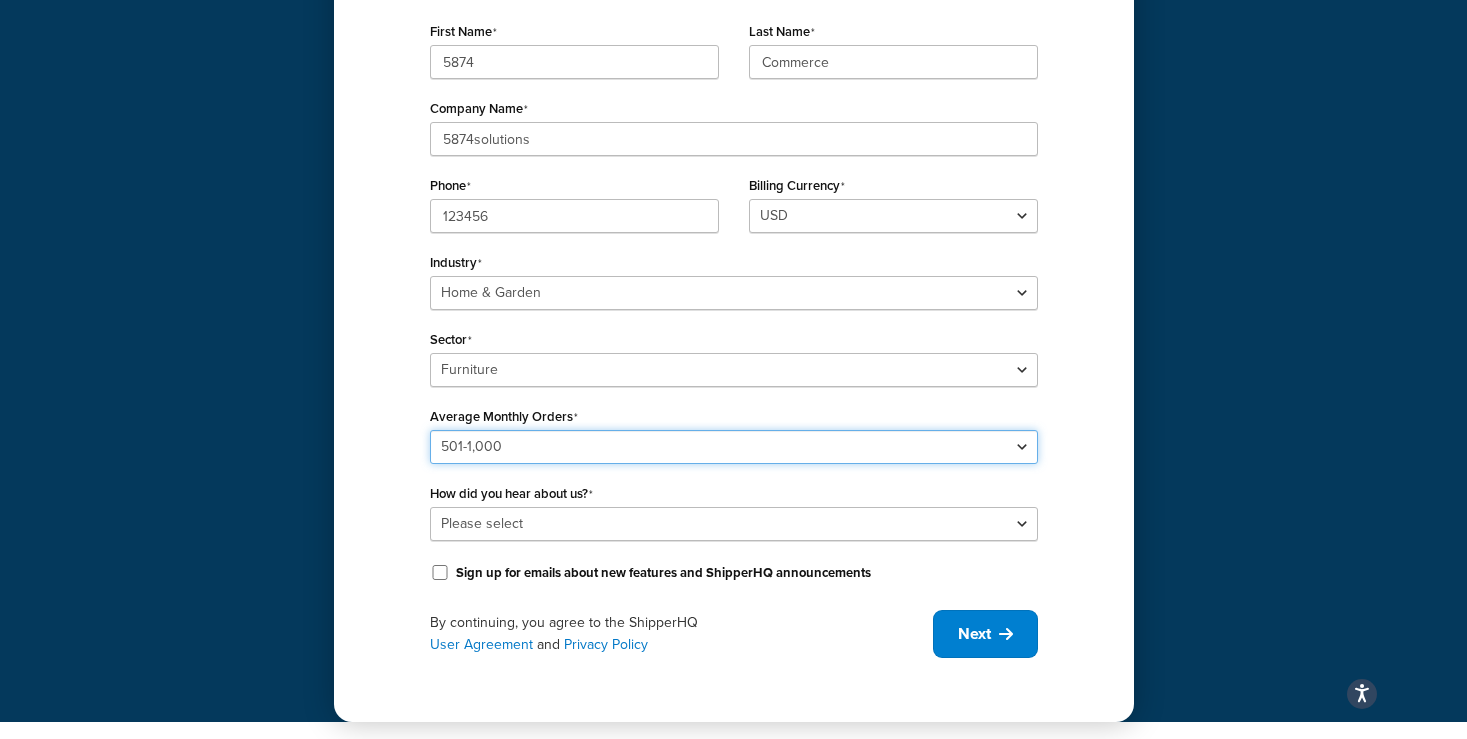 scroll, scrollTop: 284, scrollLeft: 0, axis: vertical 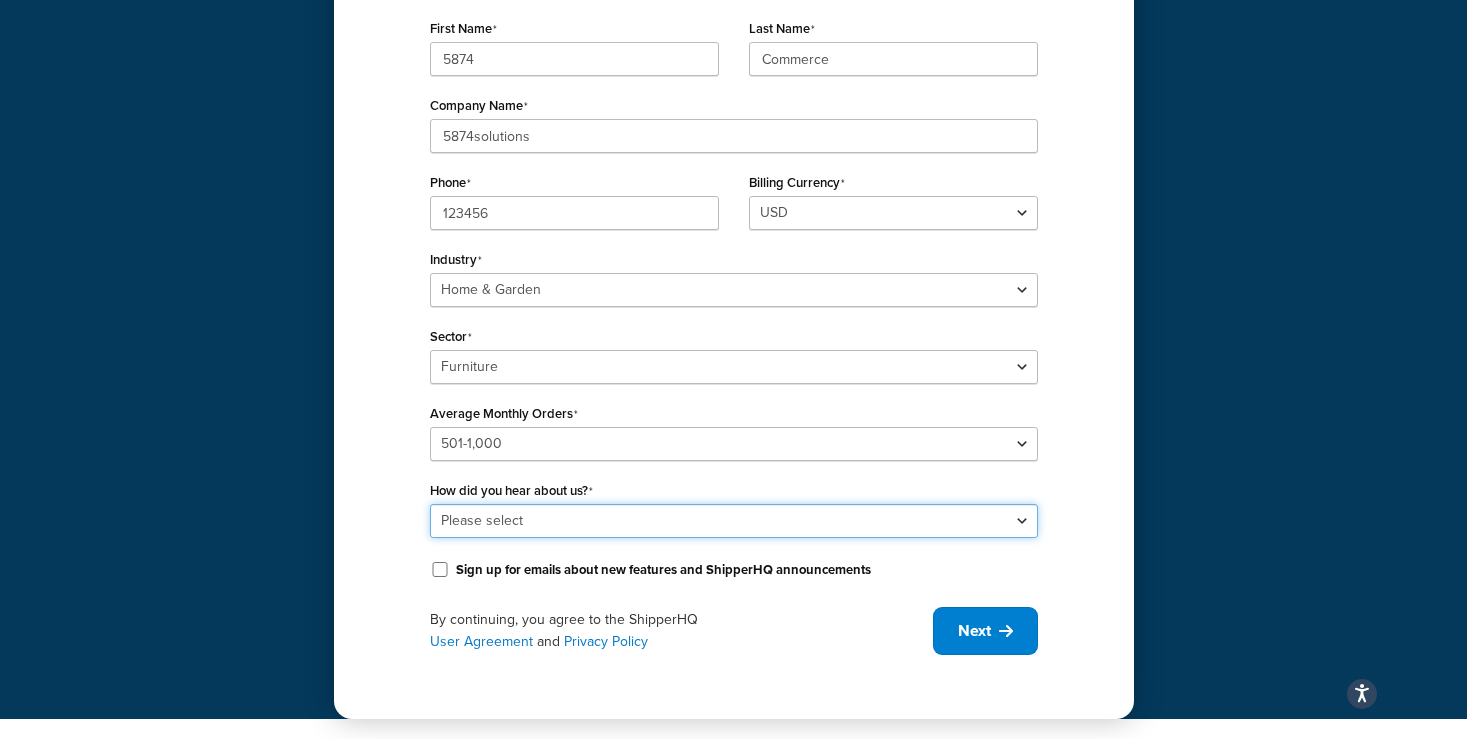click on "Please select  Online Search  App Store or Marketplace Listing  Referred by Agency  Social Media  Industry Event or Meetup  Blog Post  Community Forum  Software Review Site  AI Recommendation  Other" at bounding box center (734, 521) 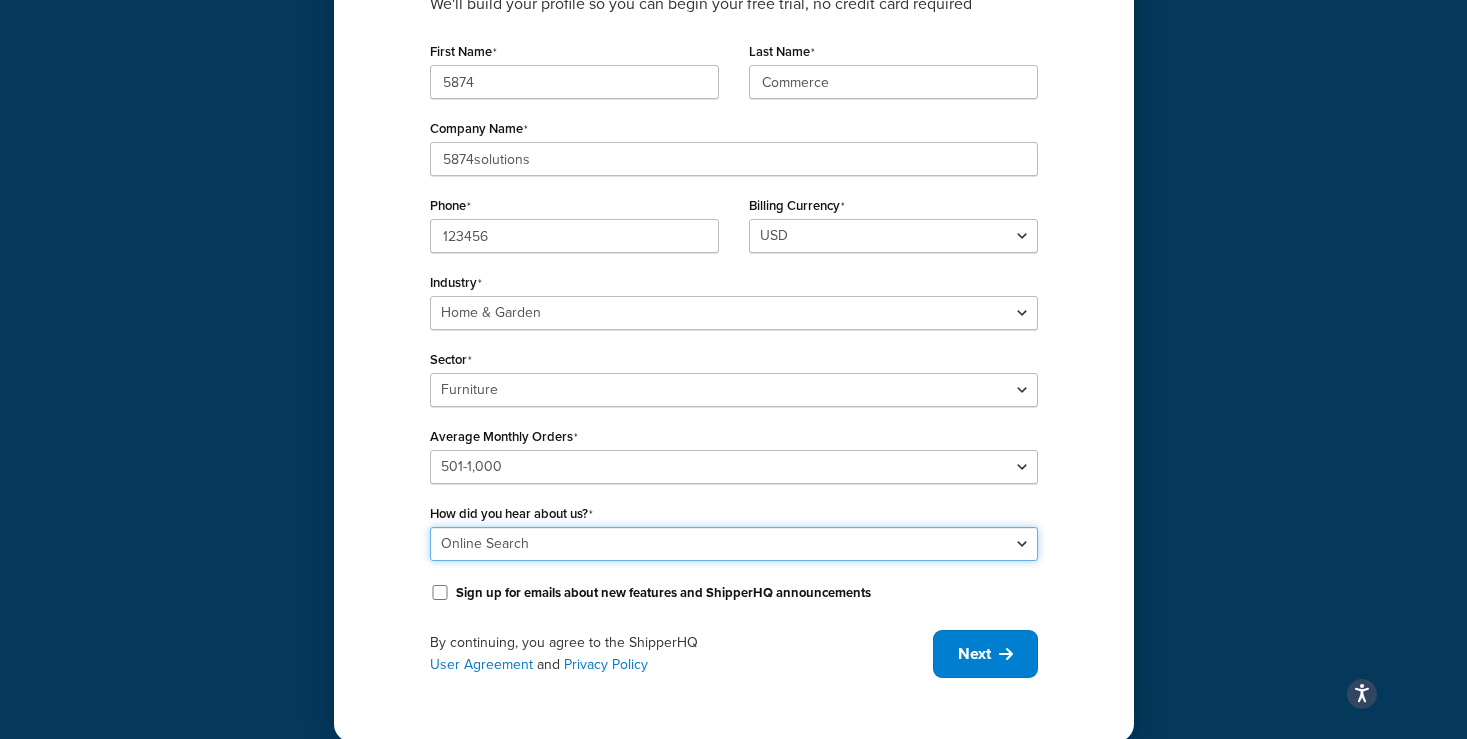 scroll, scrollTop: 284, scrollLeft: 0, axis: vertical 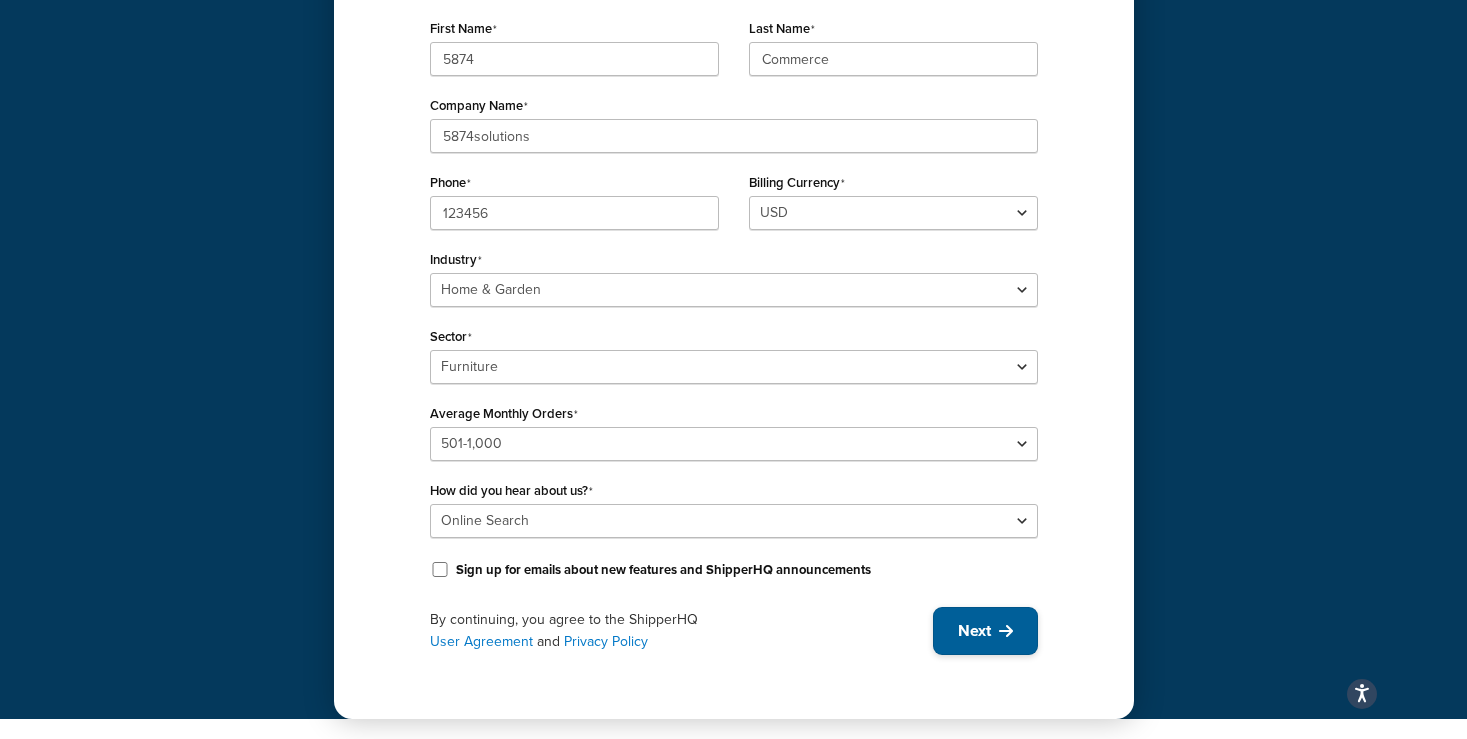 click on "Next" at bounding box center [974, 631] 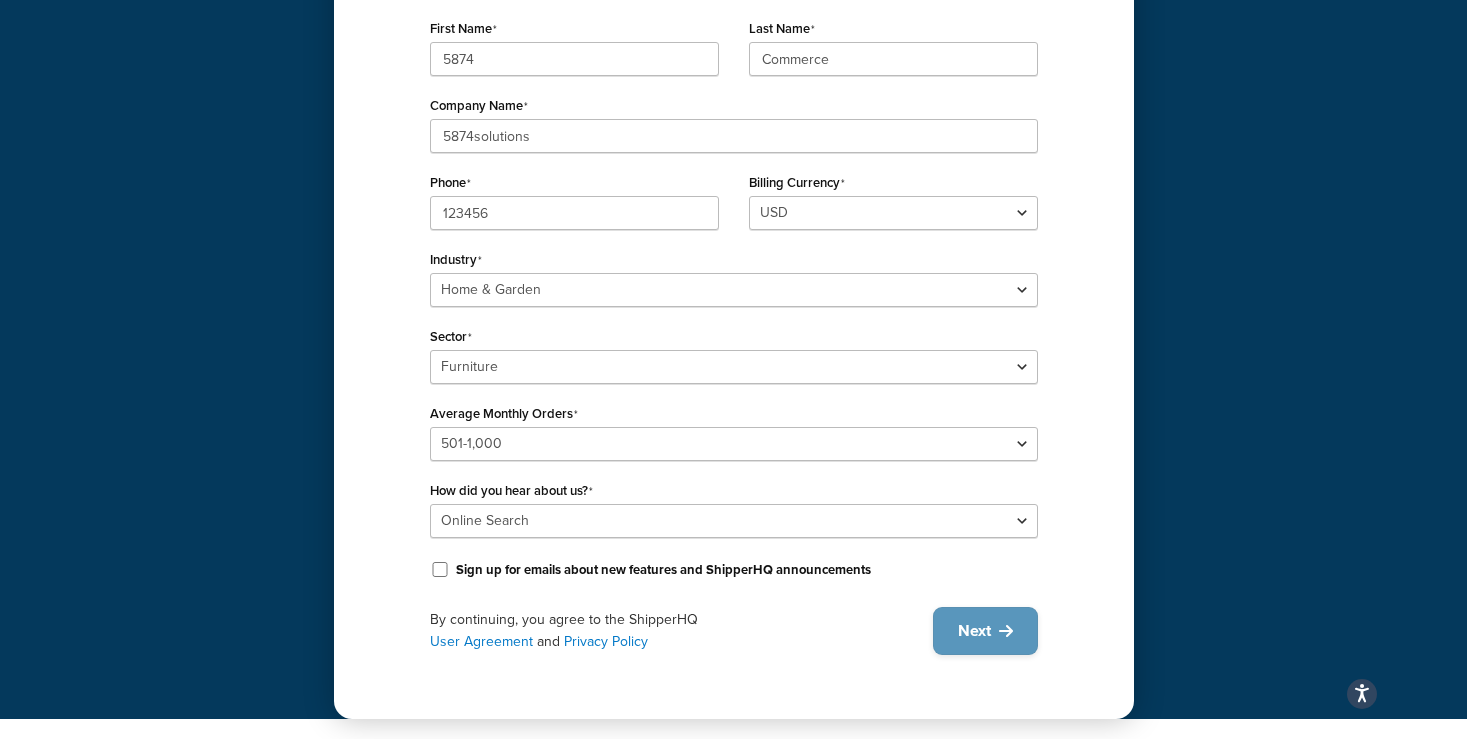scroll, scrollTop: 25, scrollLeft: 0, axis: vertical 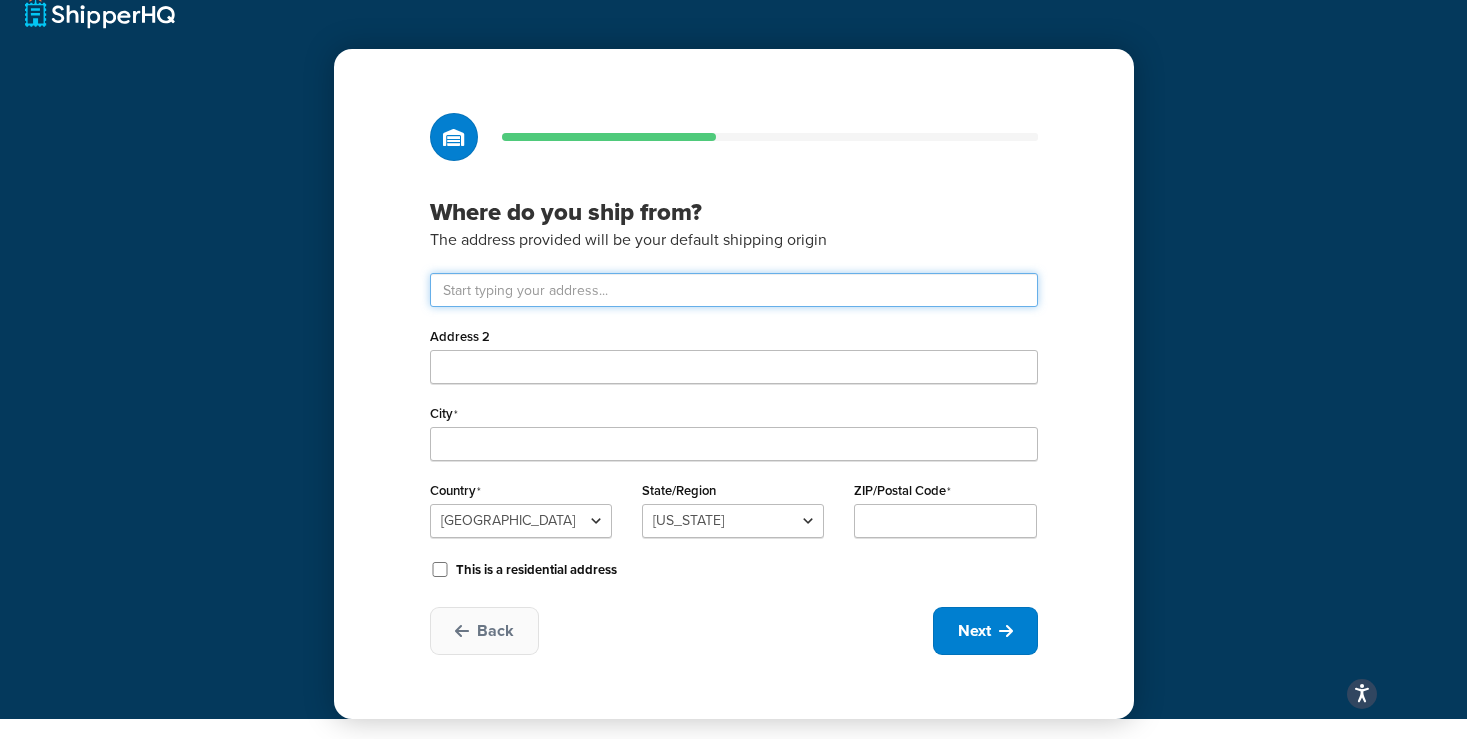click at bounding box center (734, 290) 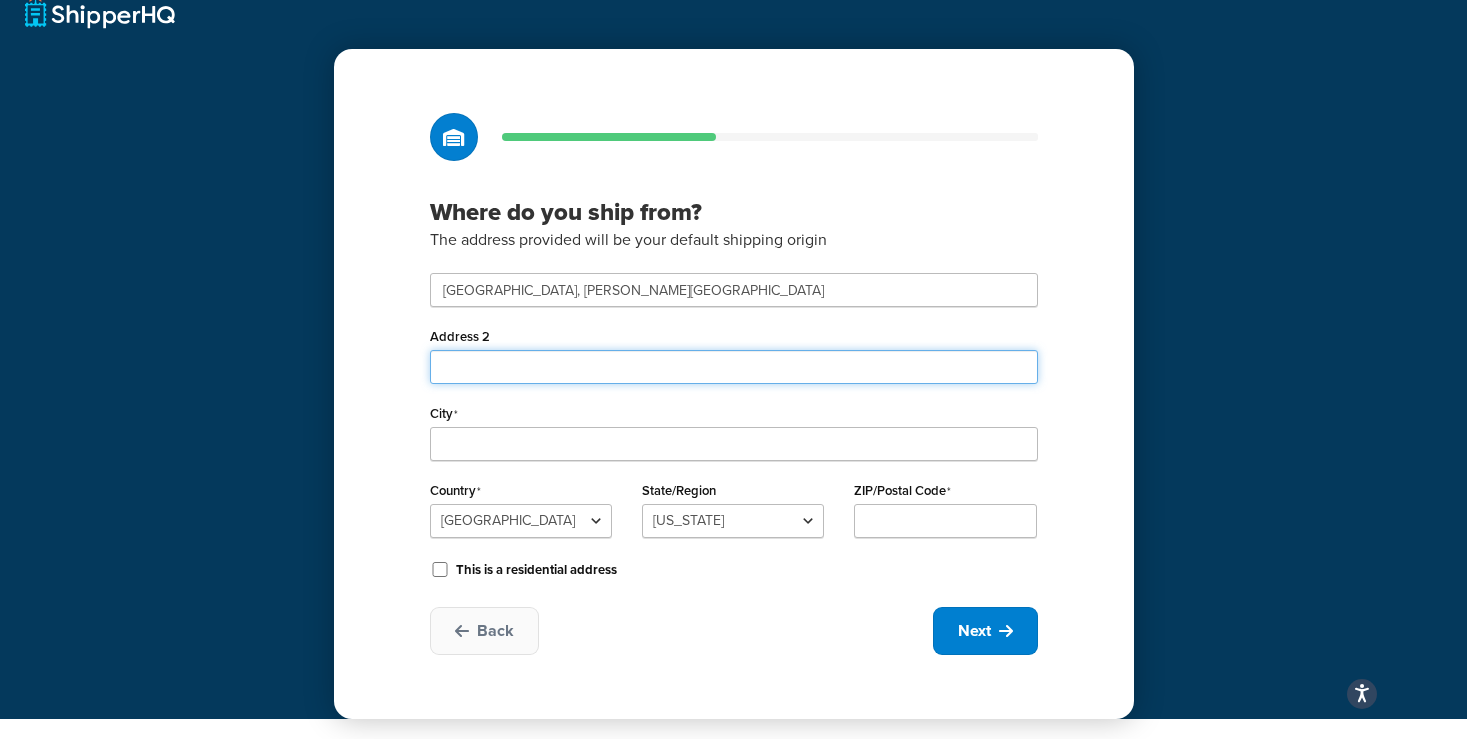 type on "Edward Street" 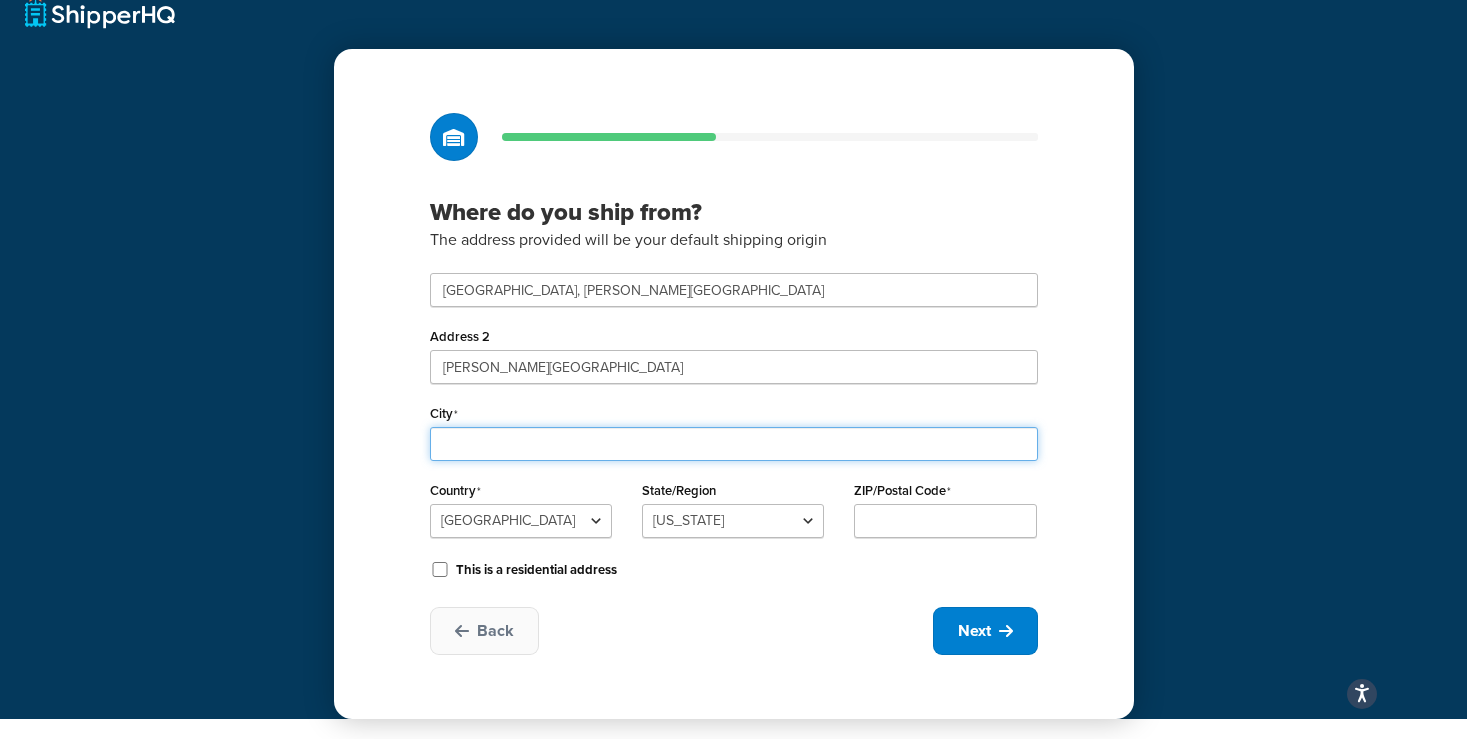 type on "Birmingham" 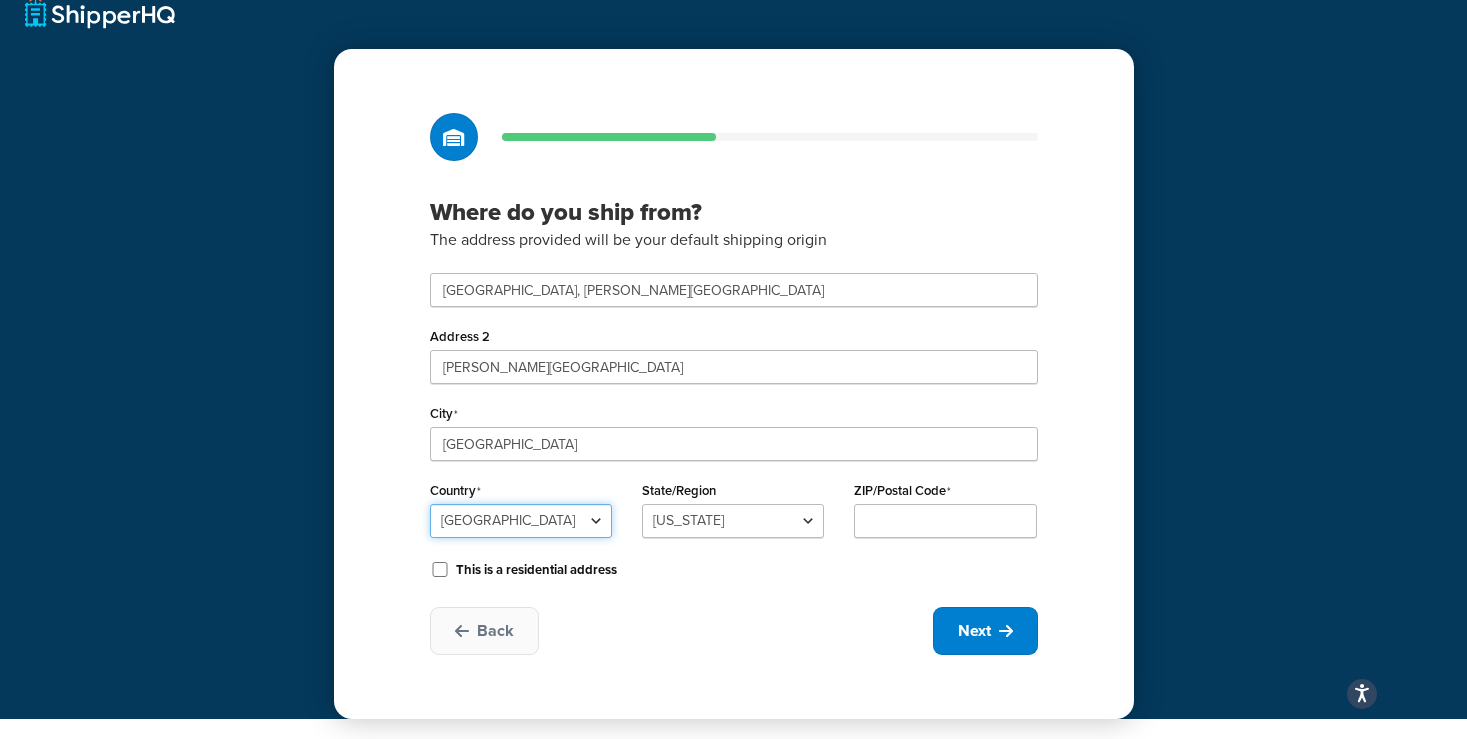 select on "1226" 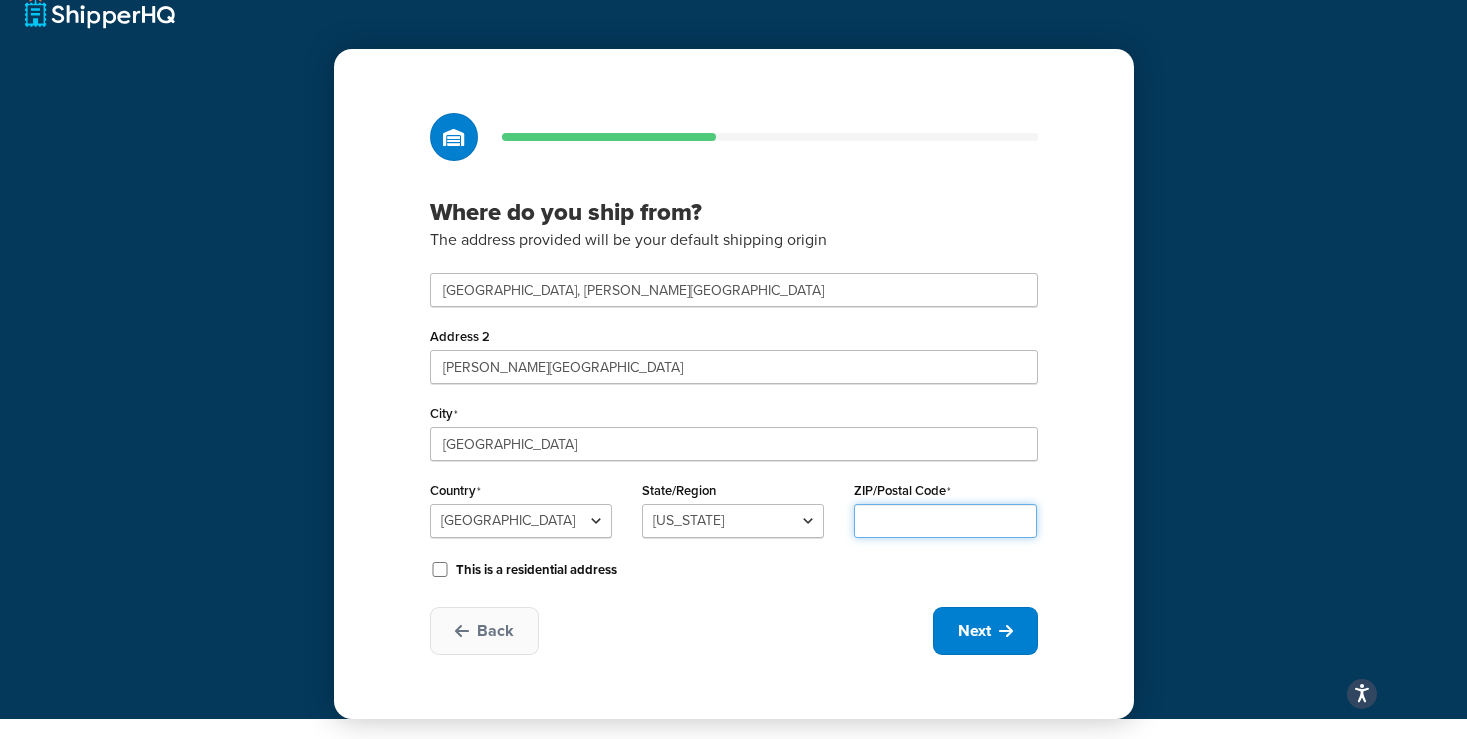 type on "B1 2RA" 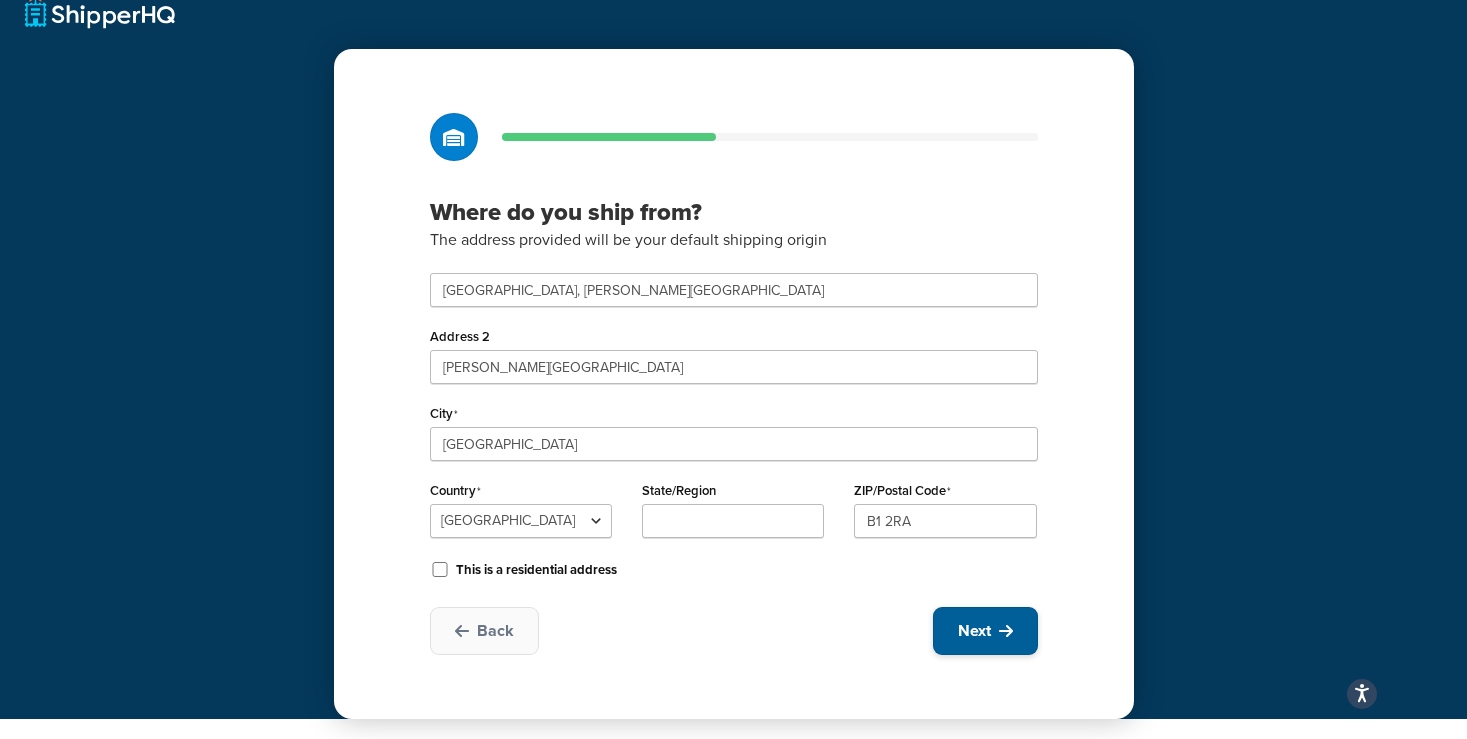 click at bounding box center [1006, 631] 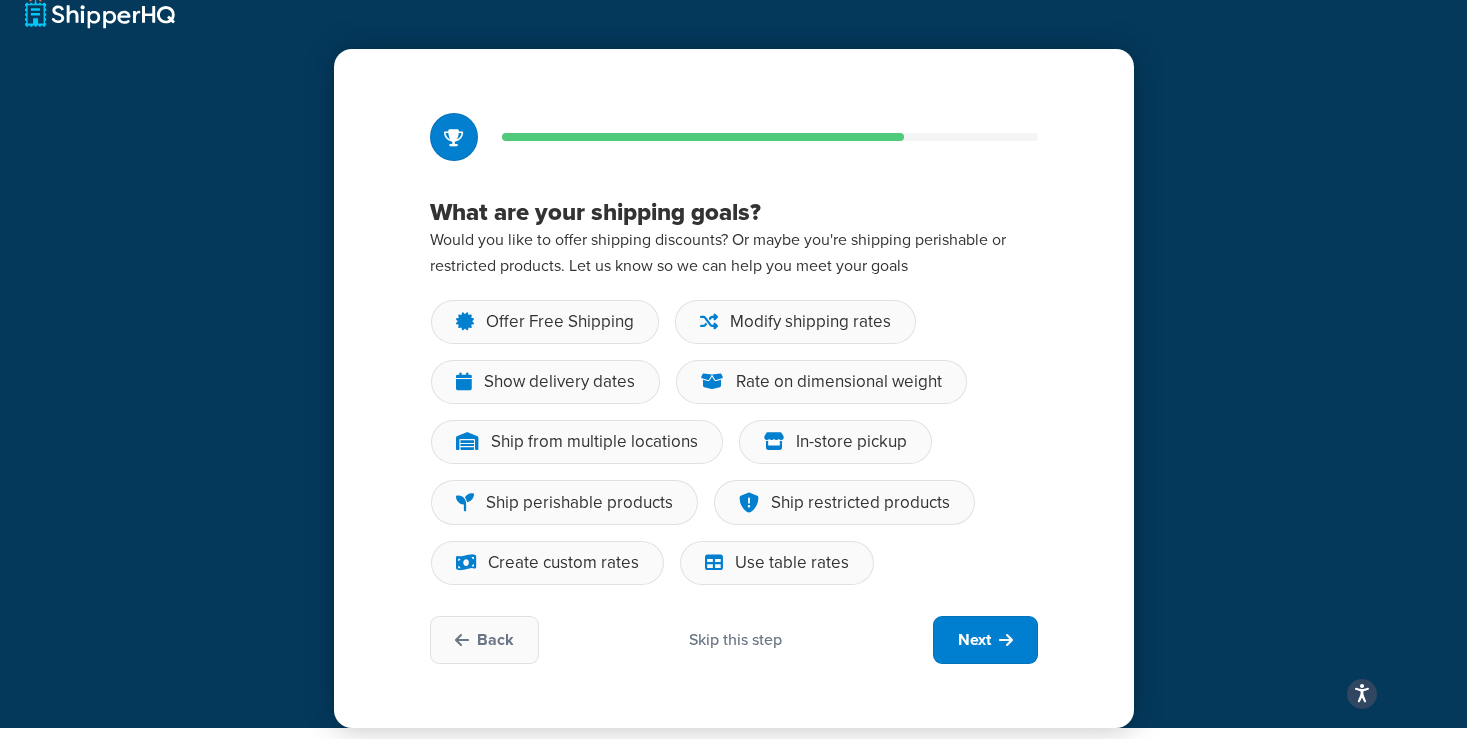 click on "Skip this step" at bounding box center [735, 640] 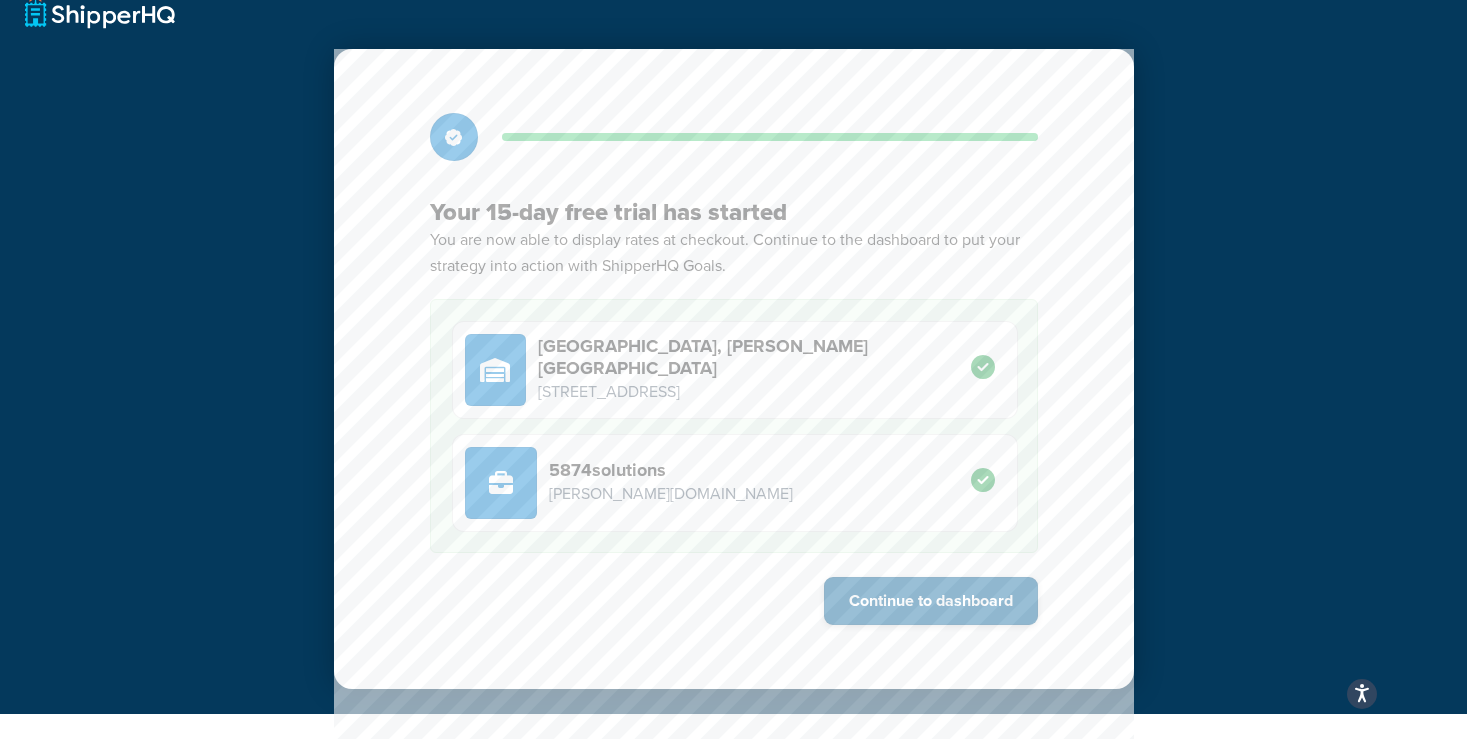 click on "Continue to dashboard" at bounding box center [931, 601] 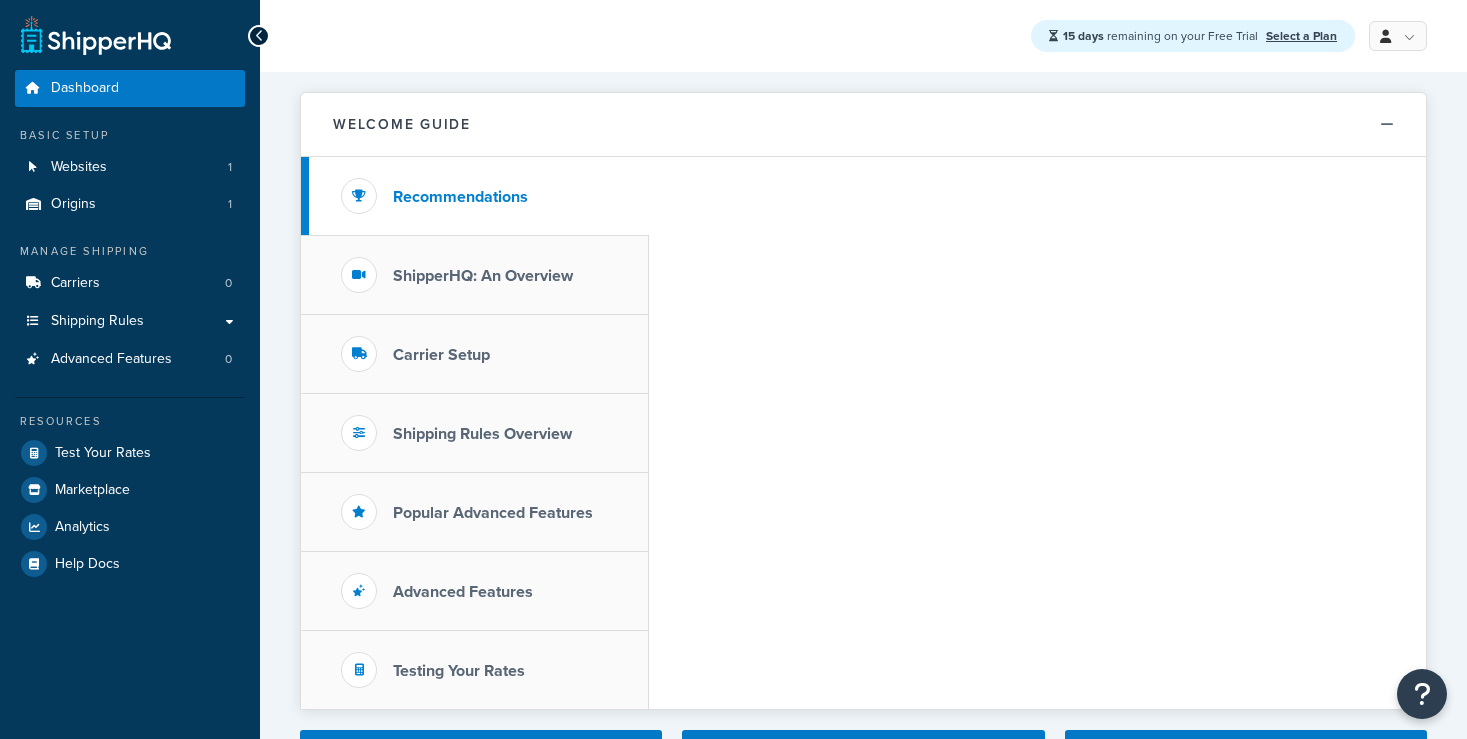 scroll, scrollTop: 0, scrollLeft: 0, axis: both 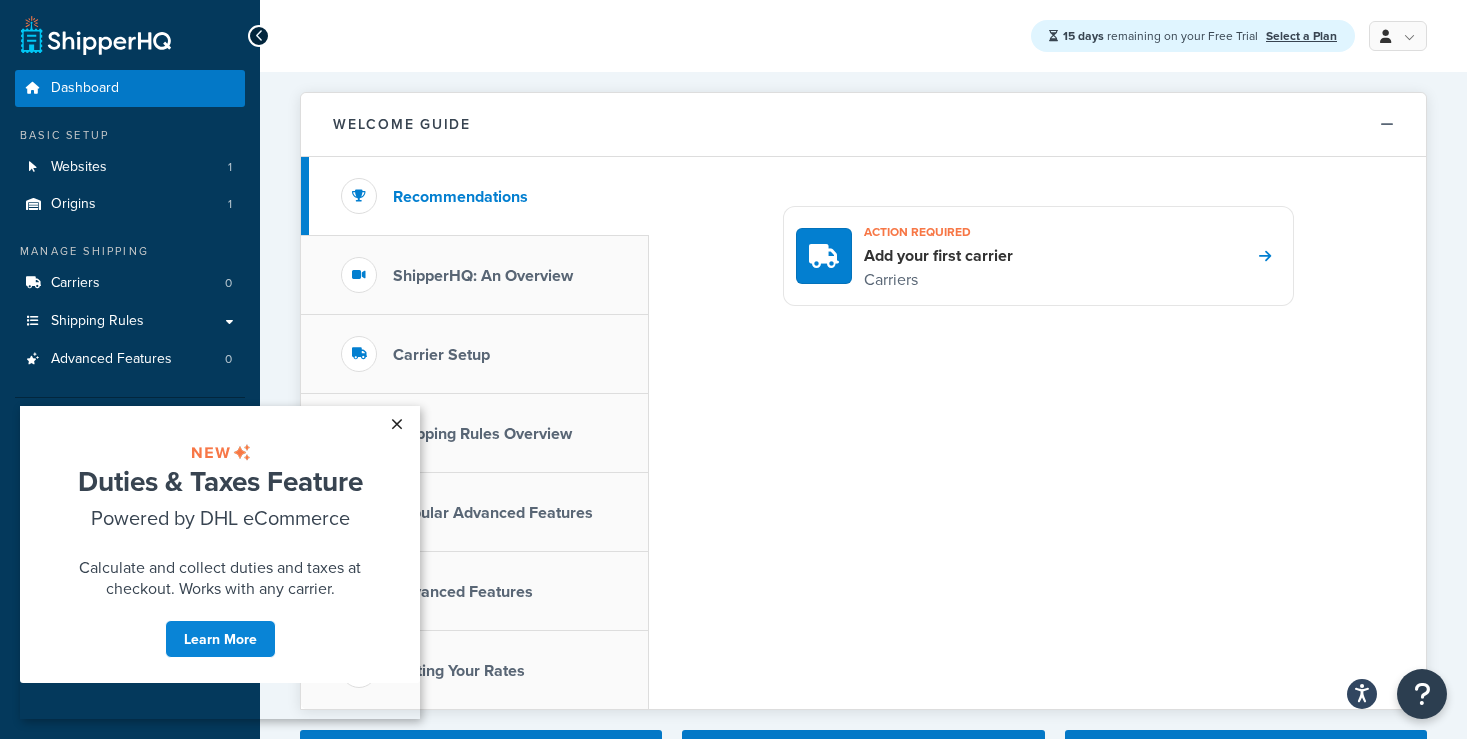 click on "×" at bounding box center (396, 424) 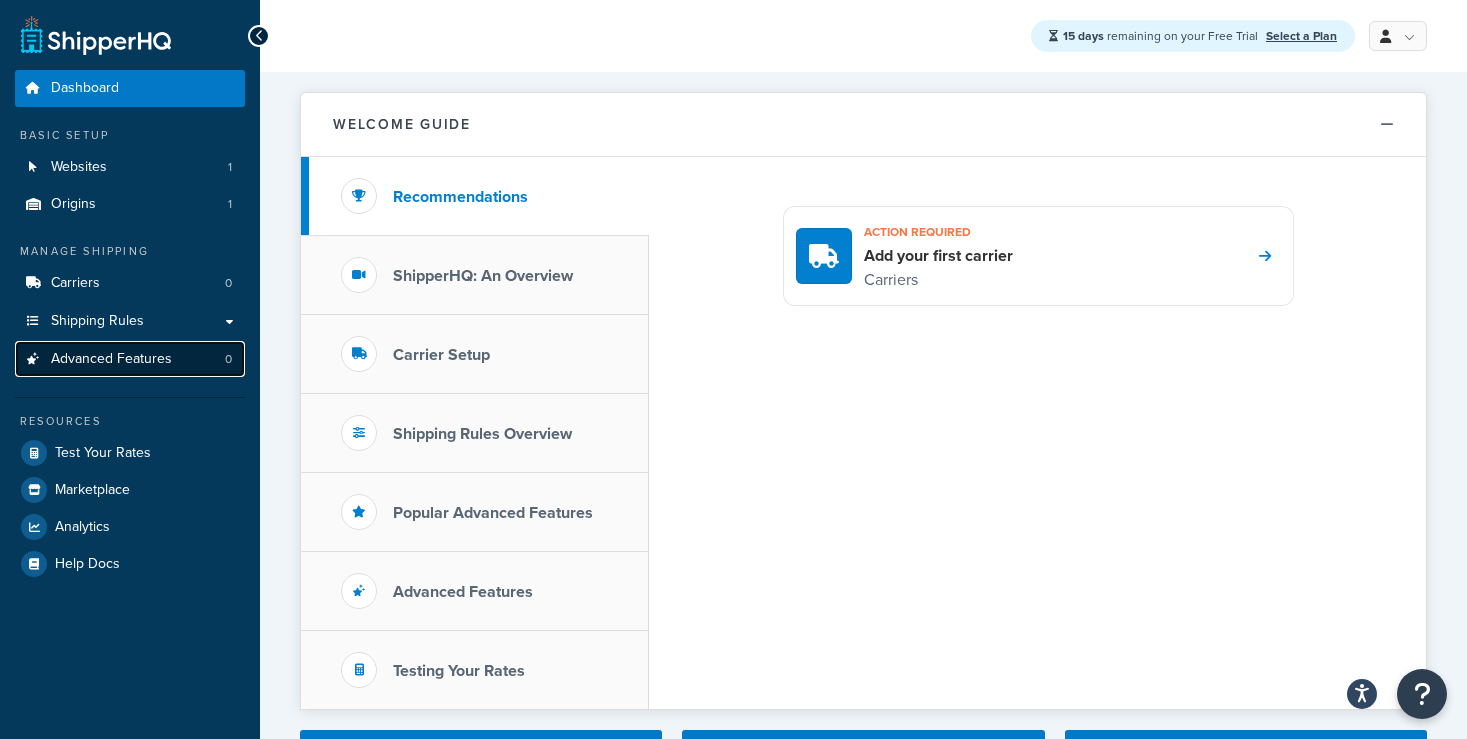 click on "Advanced Features" at bounding box center [111, 359] 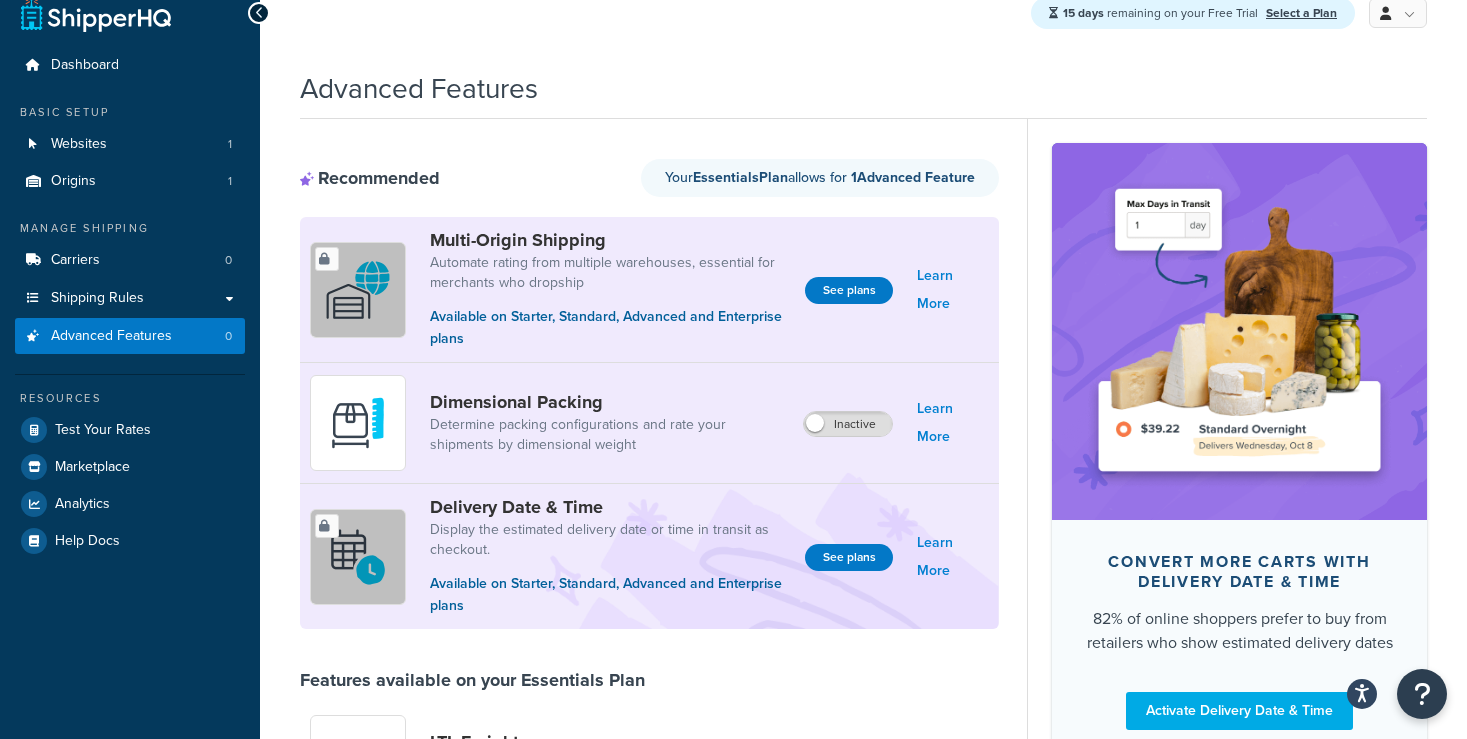 scroll, scrollTop: 0, scrollLeft: 0, axis: both 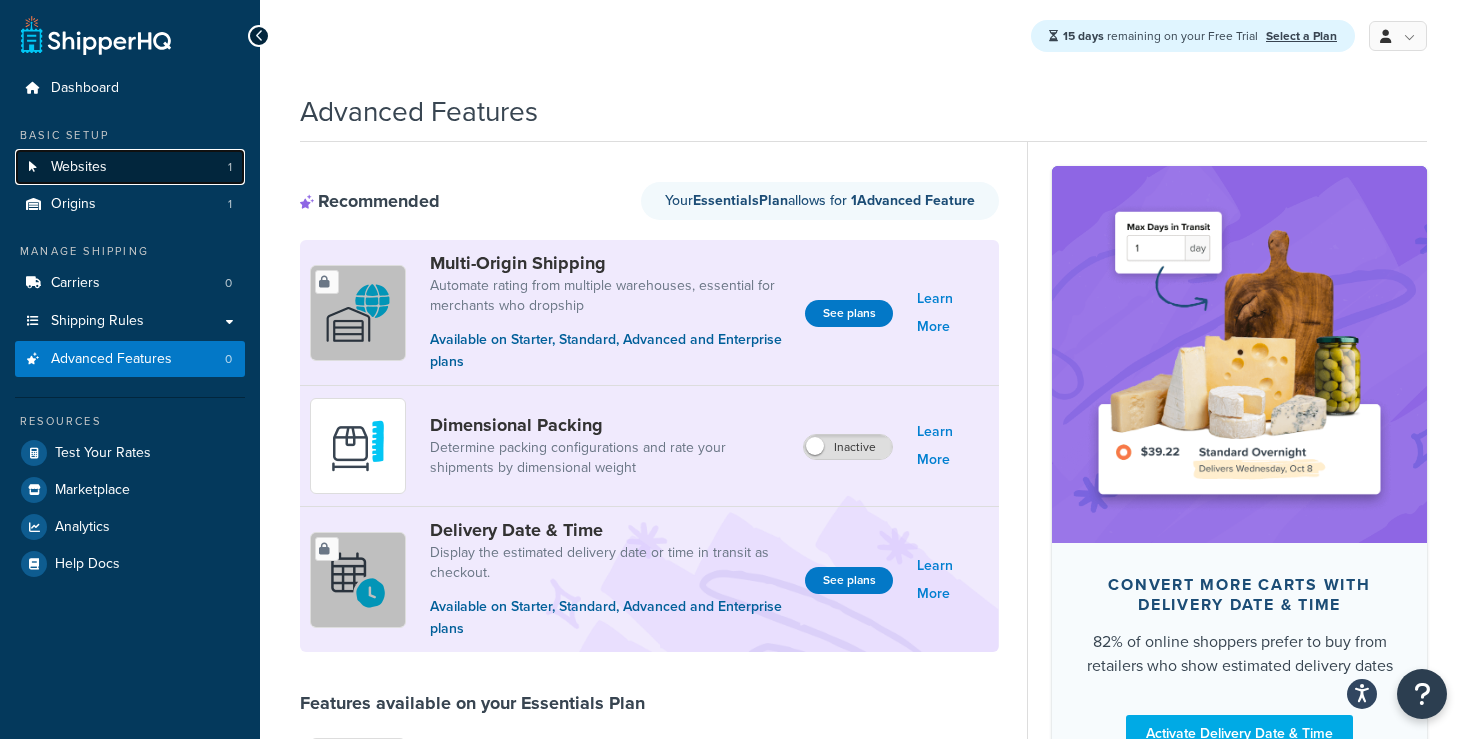 click on "Websites" at bounding box center (79, 167) 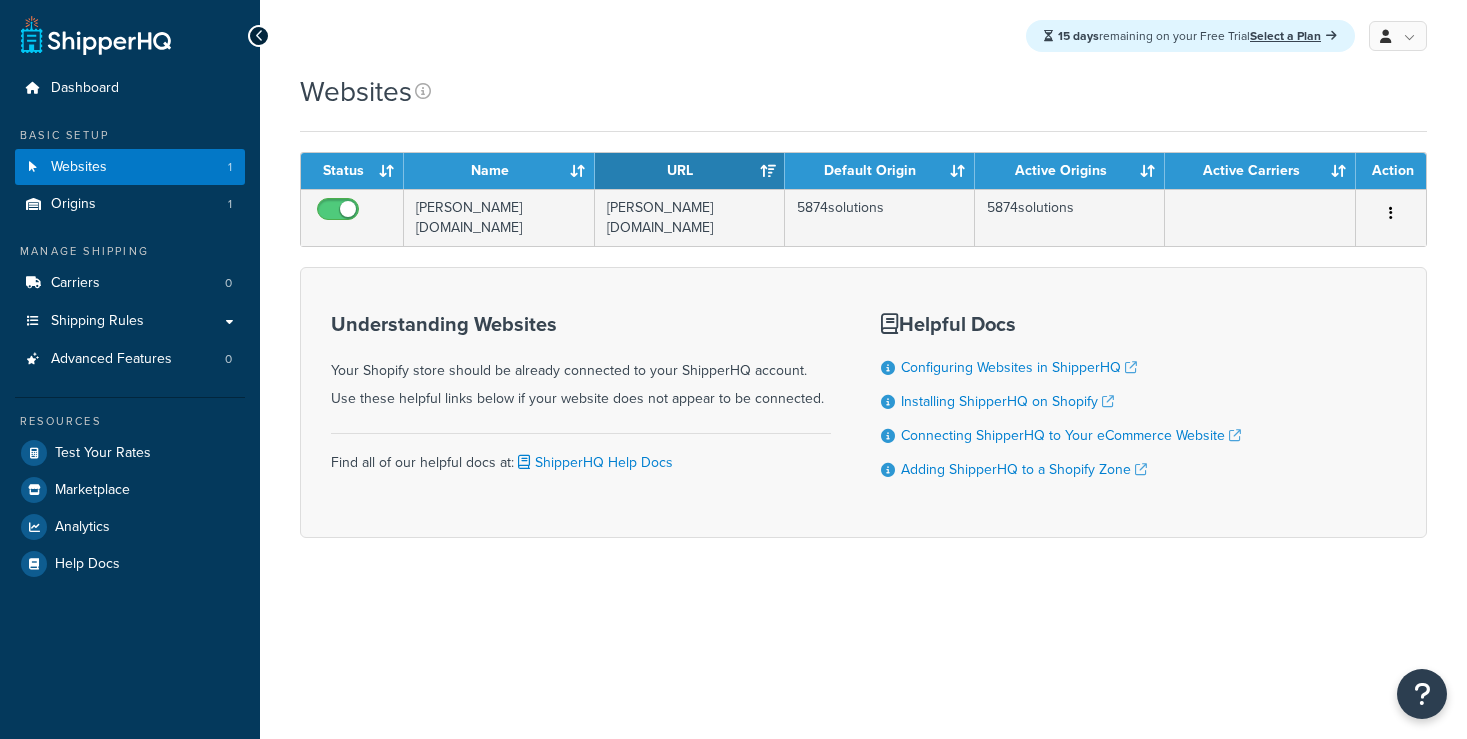scroll, scrollTop: 0, scrollLeft: 0, axis: both 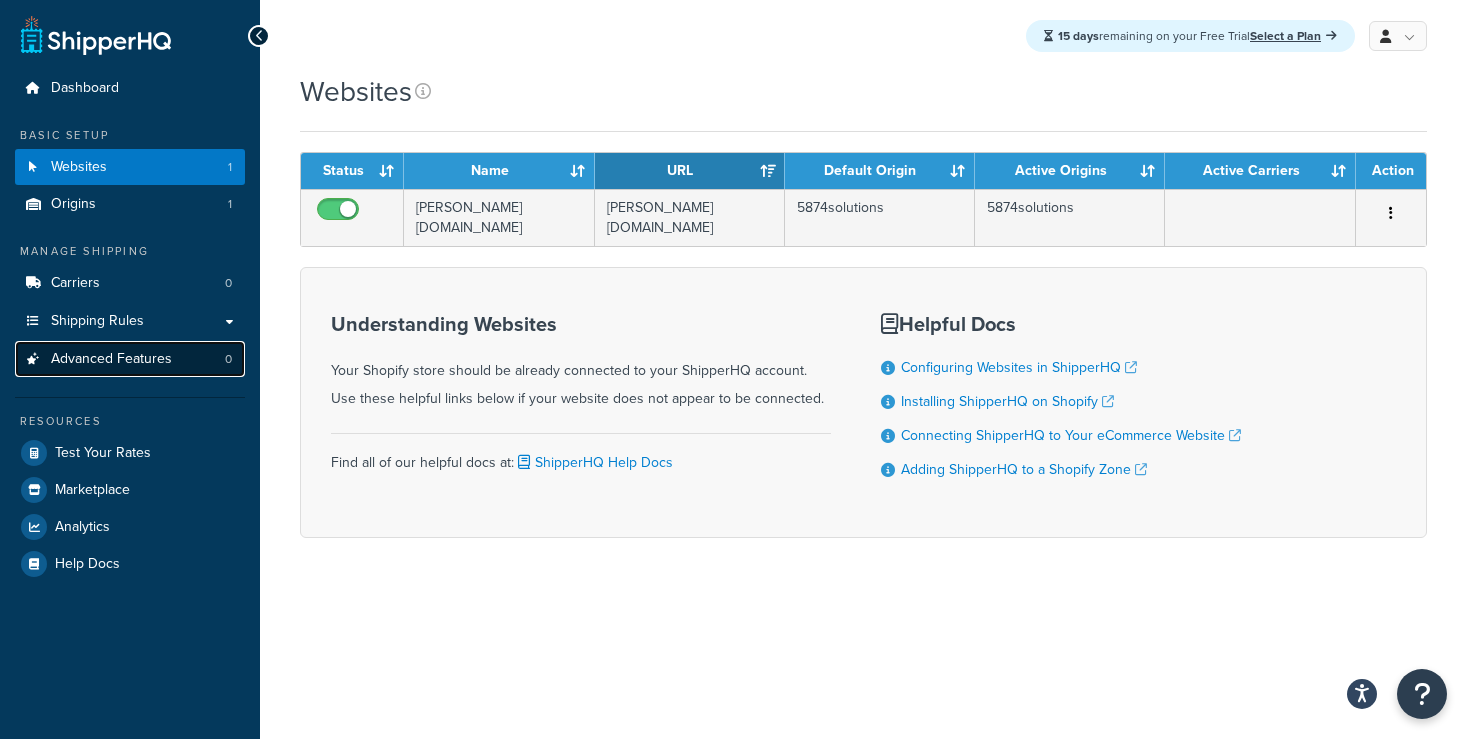 click on "Advanced Features" at bounding box center (111, 359) 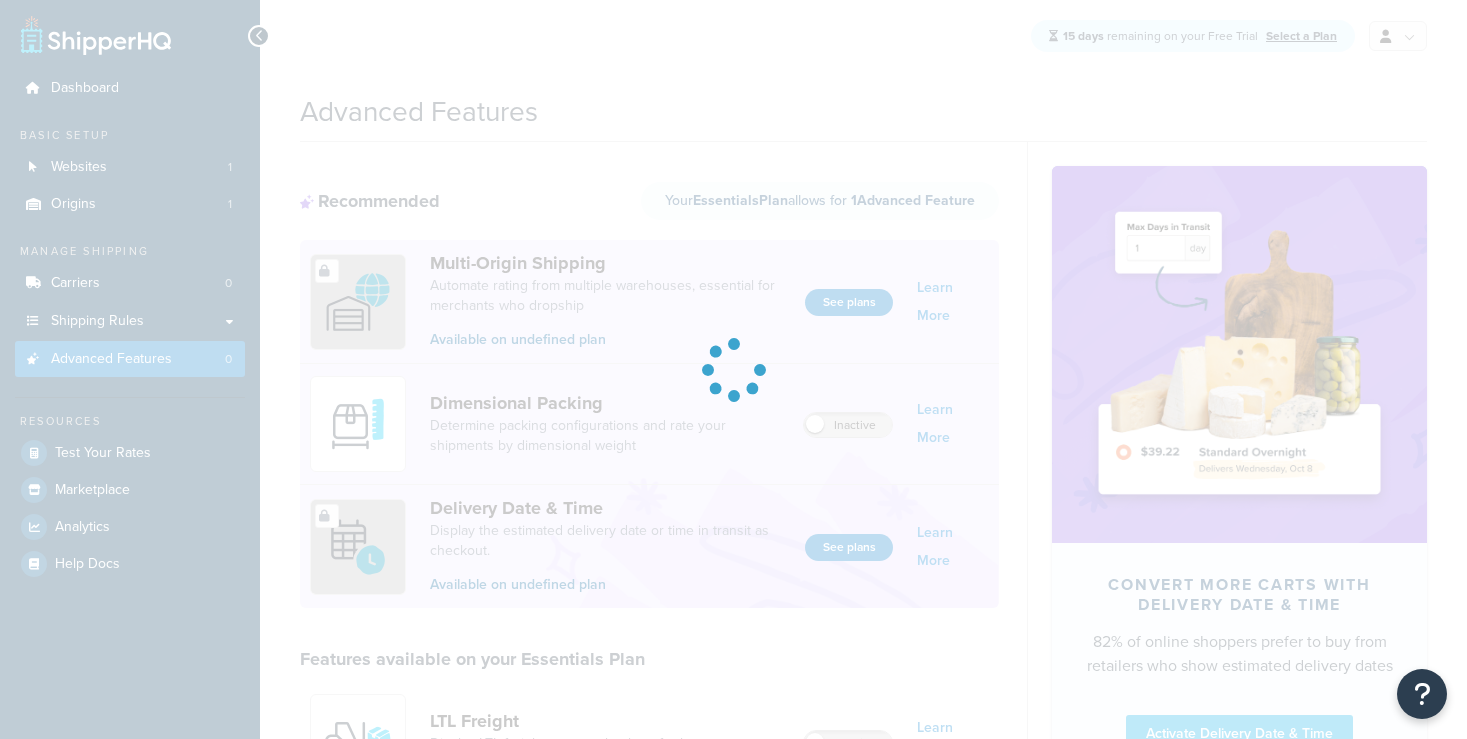 scroll, scrollTop: 0, scrollLeft: 0, axis: both 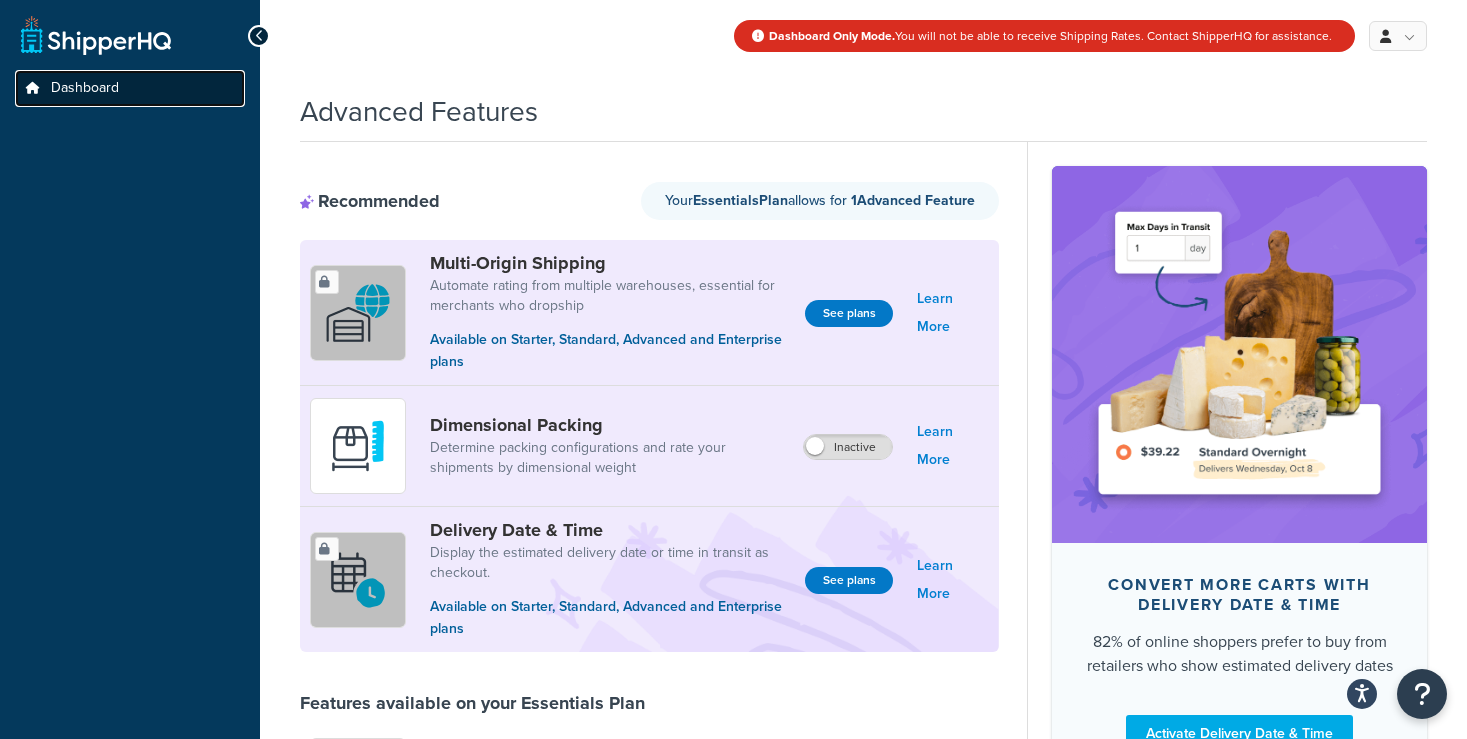 click on "Dashboard" at bounding box center (85, 88) 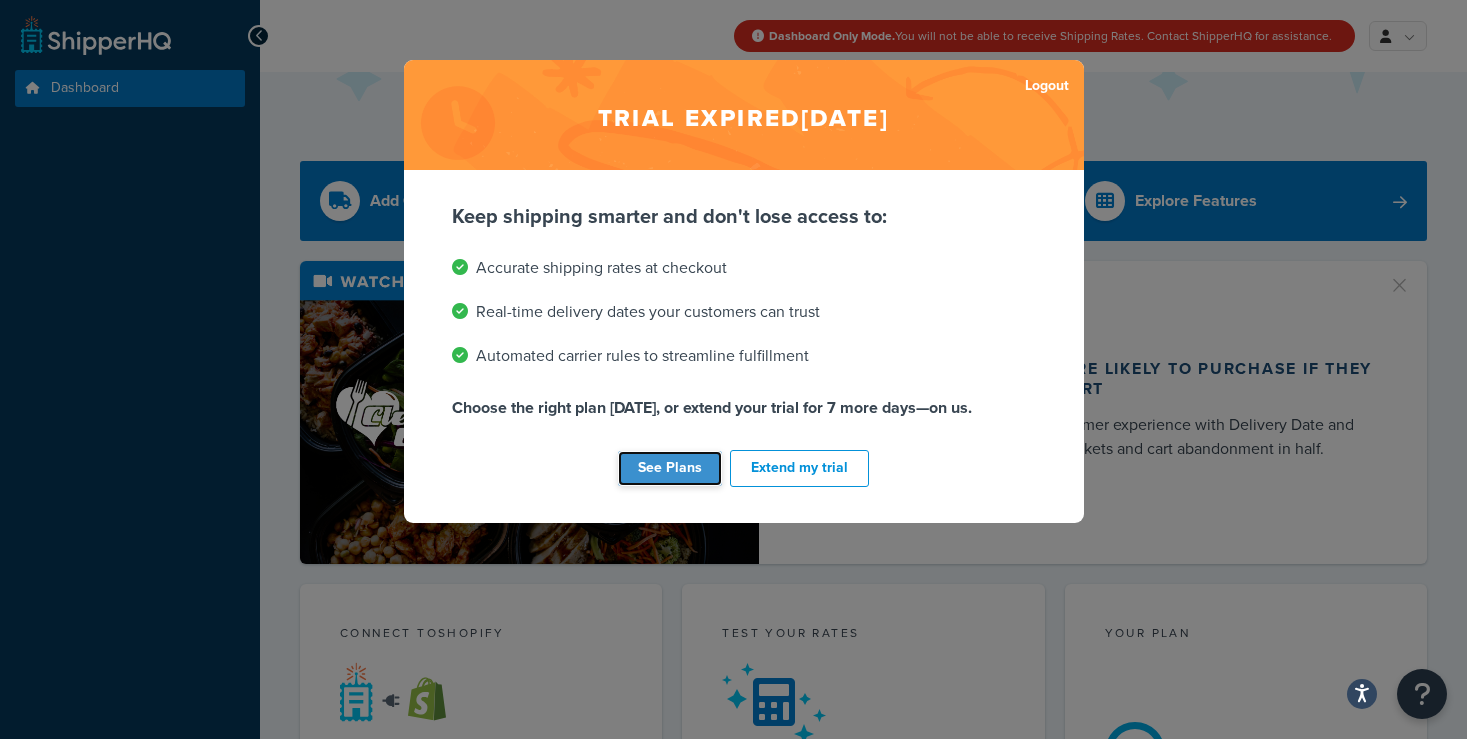 click on "See Plans" at bounding box center [670, 468] 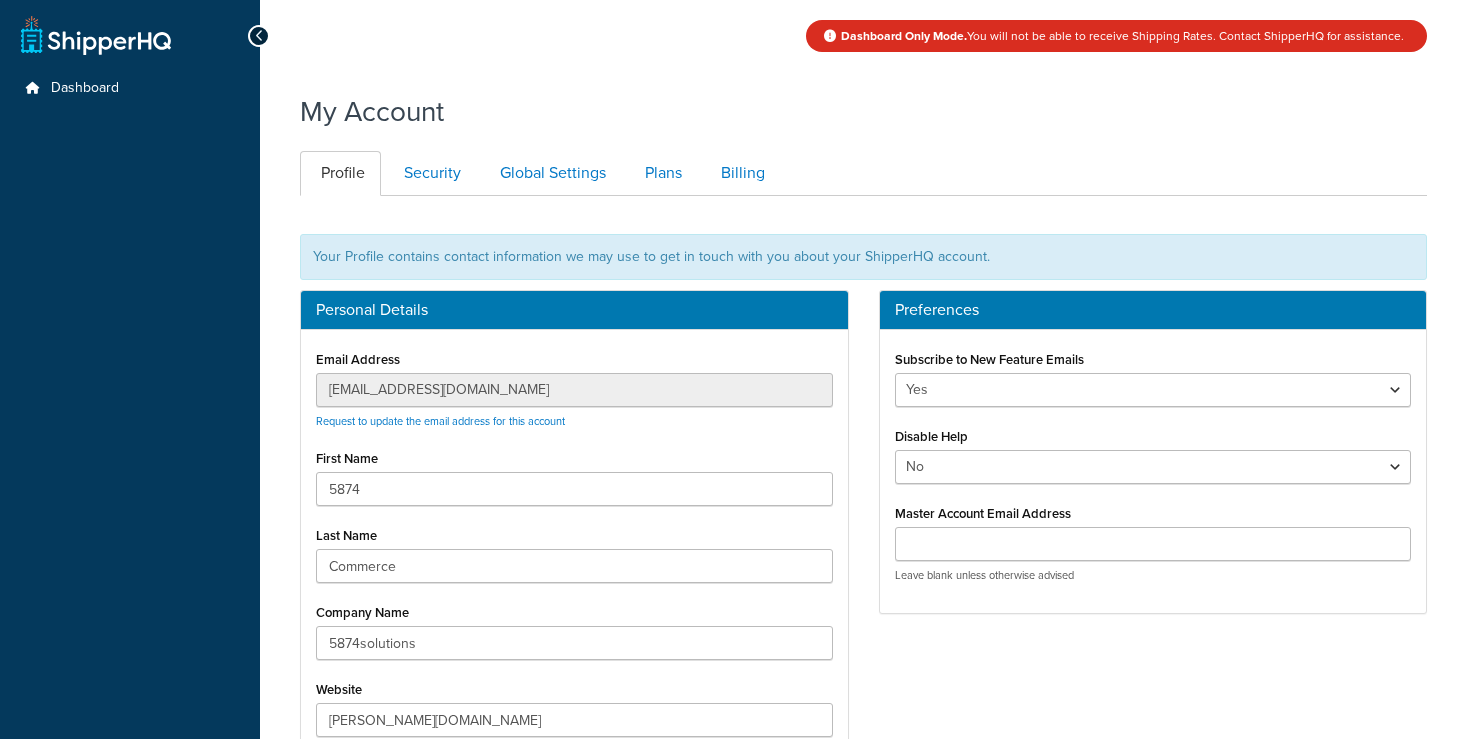scroll, scrollTop: 0, scrollLeft: 0, axis: both 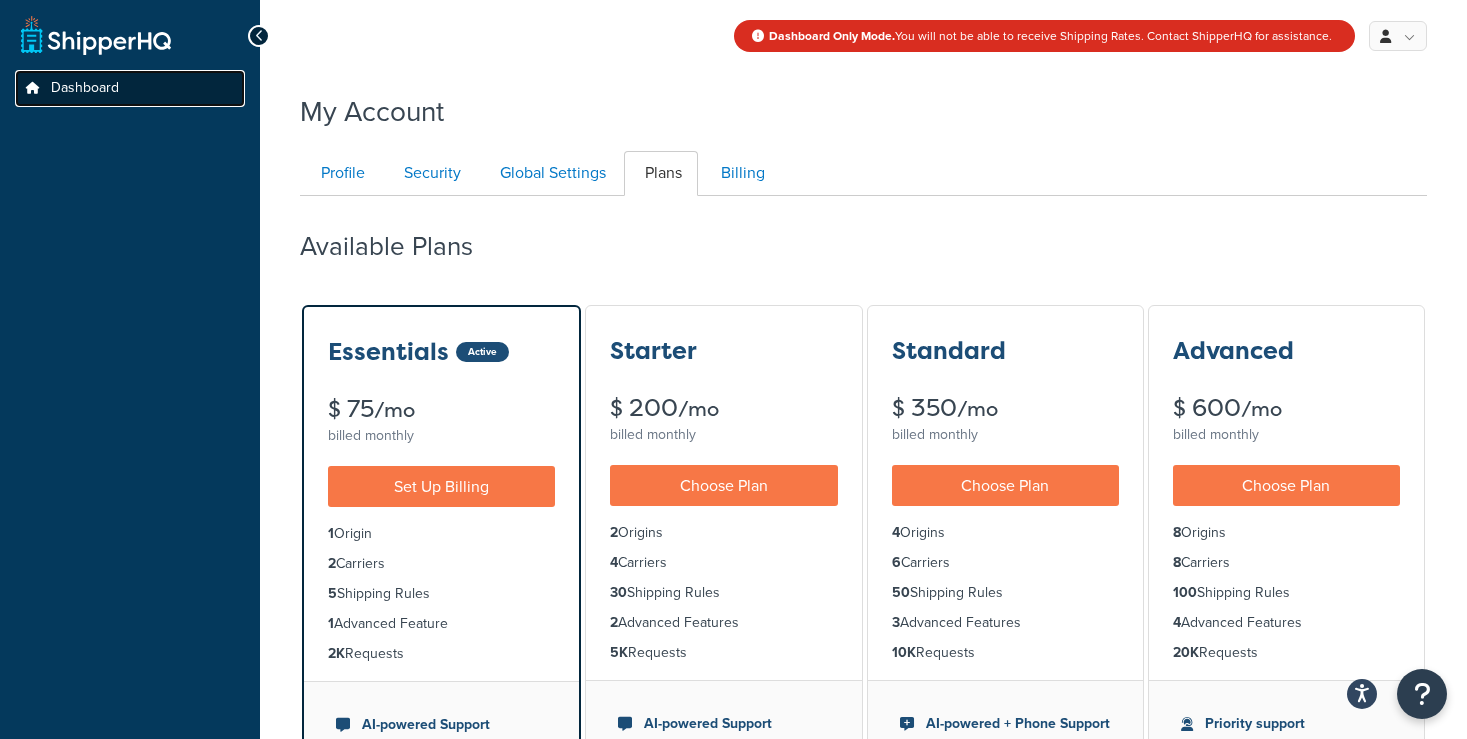 click on "Dashboard" at bounding box center [85, 88] 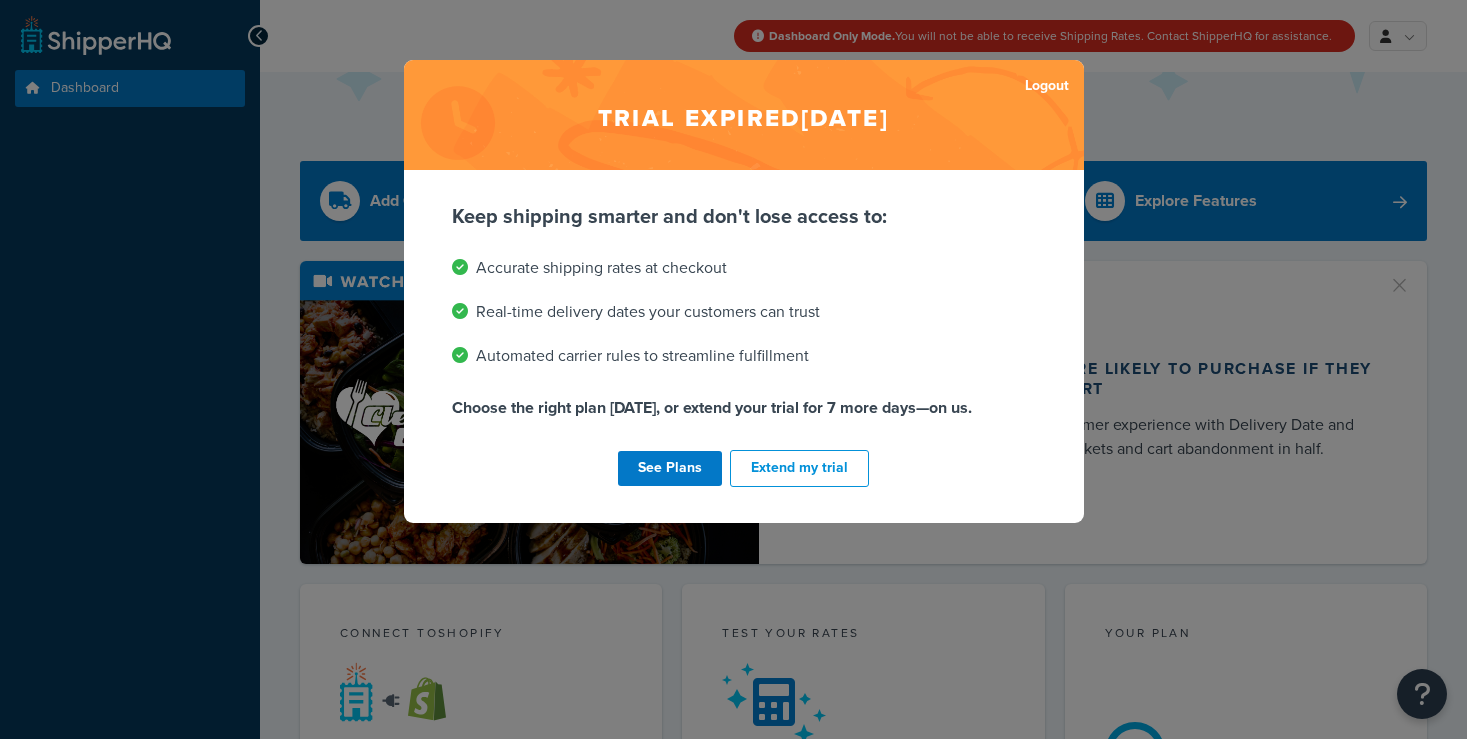 scroll, scrollTop: 0, scrollLeft: 0, axis: both 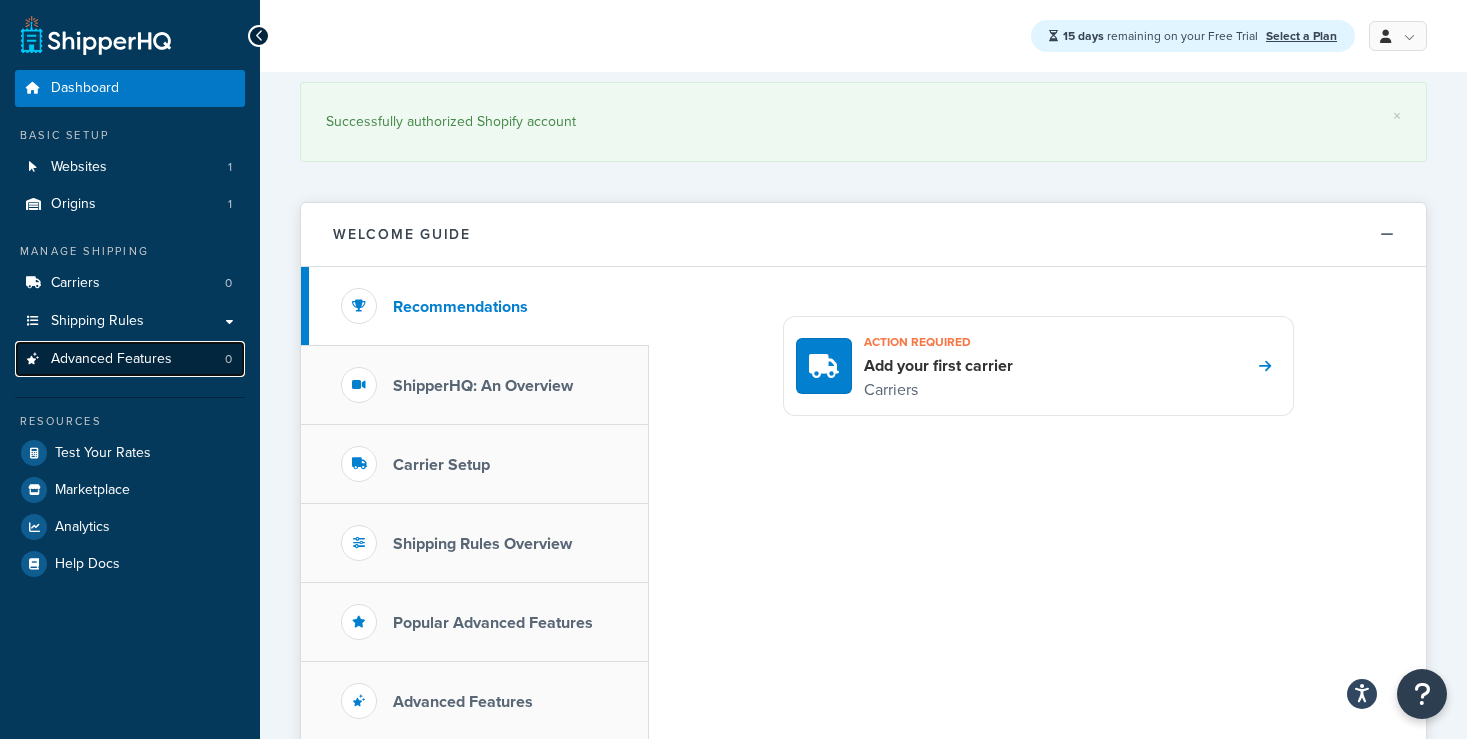 click on "Advanced Features" at bounding box center (111, 359) 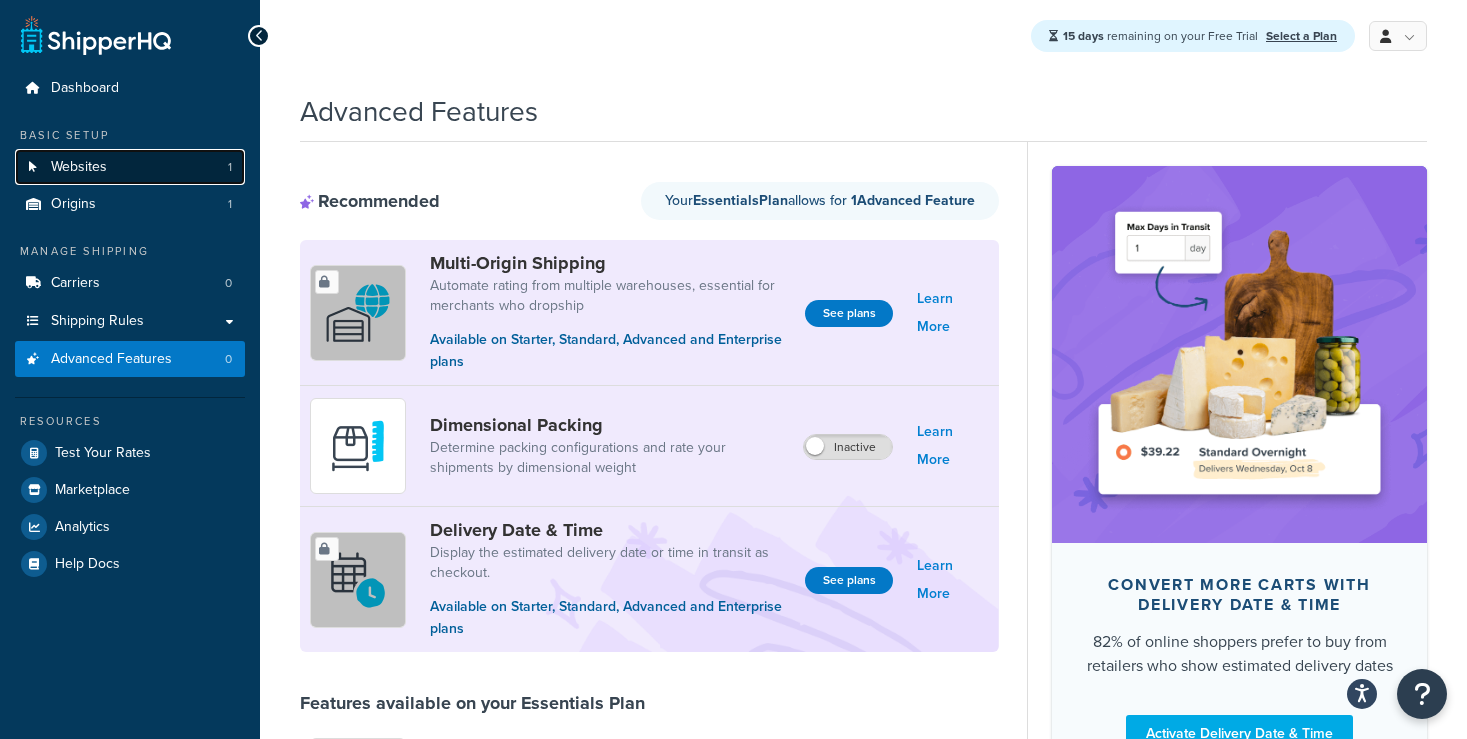 click on "Websites 1" at bounding box center (130, 167) 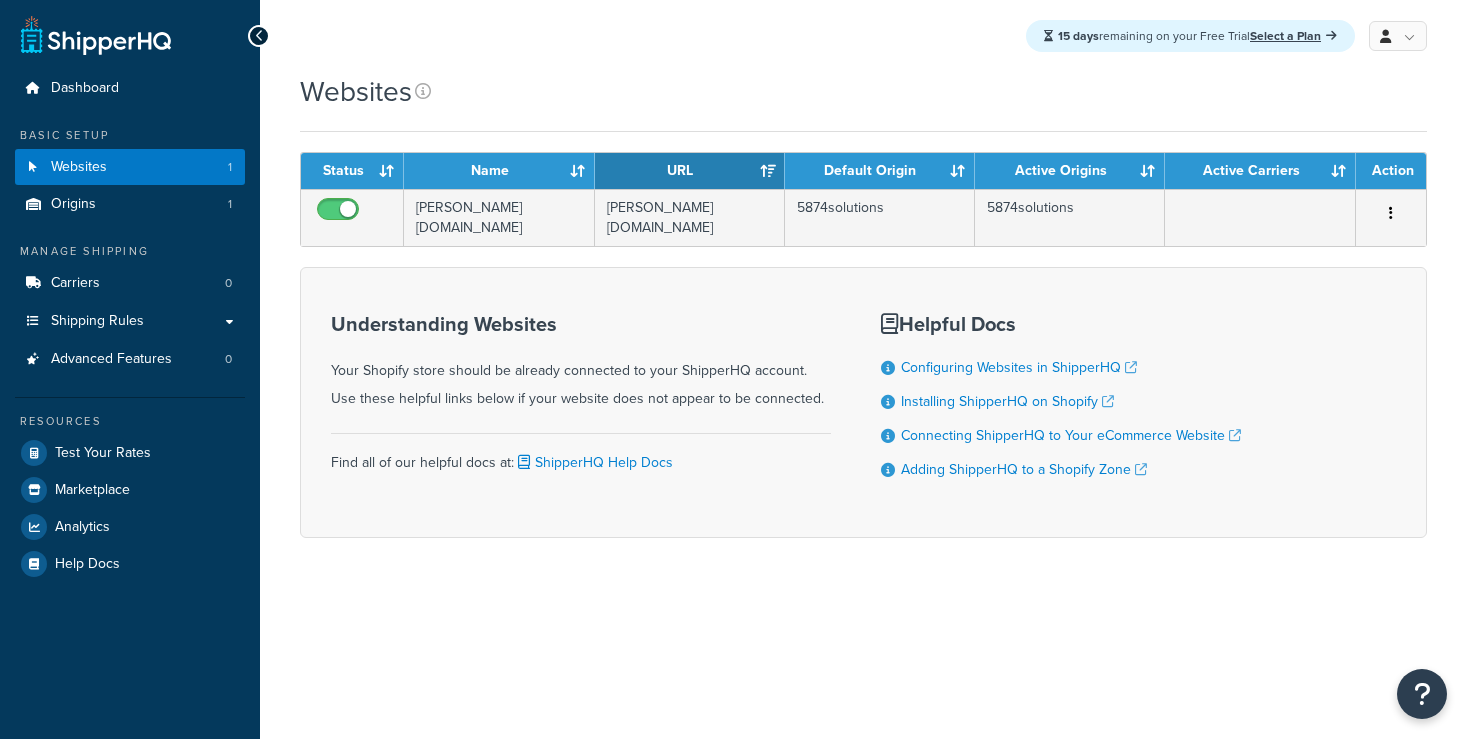 scroll, scrollTop: 0, scrollLeft: 0, axis: both 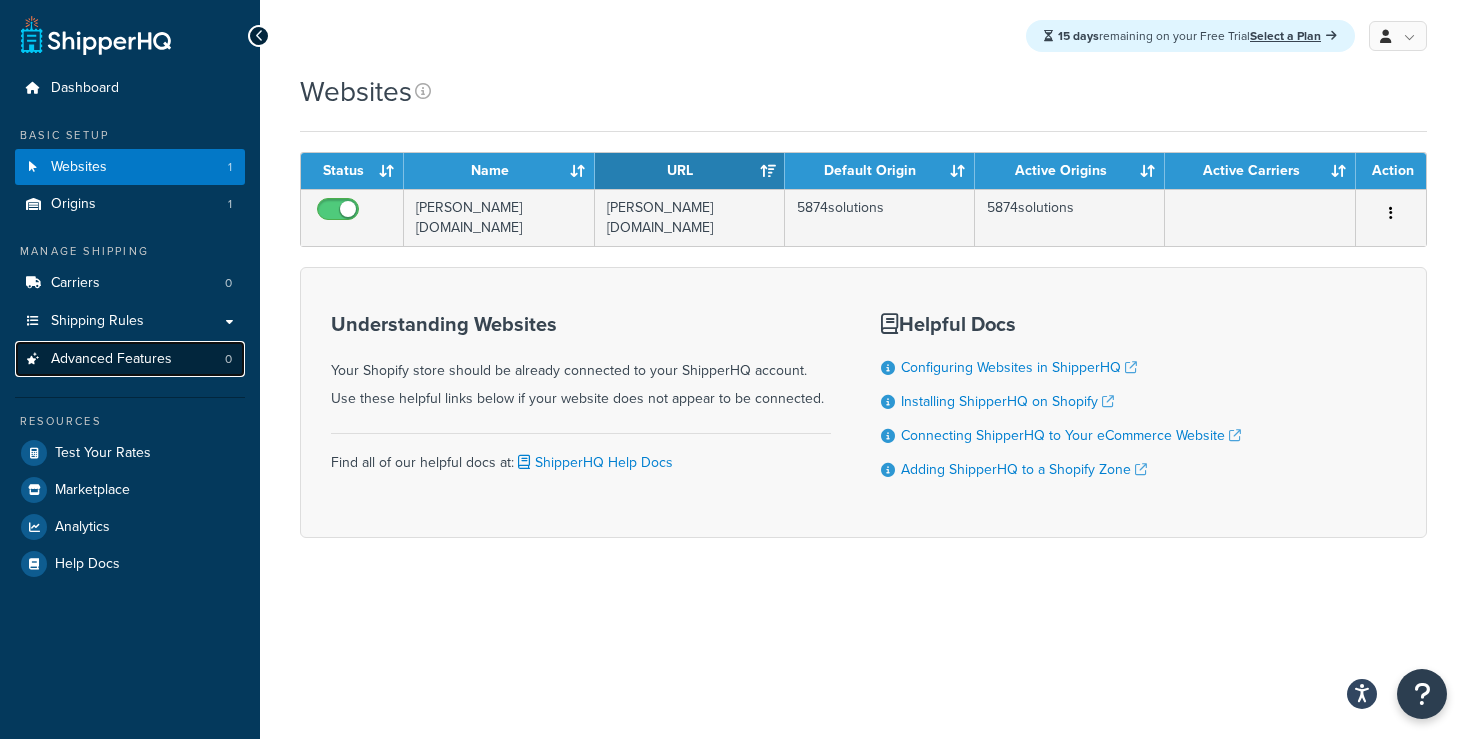 click on "Advanced Features
0" at bounding box center [130, 359] 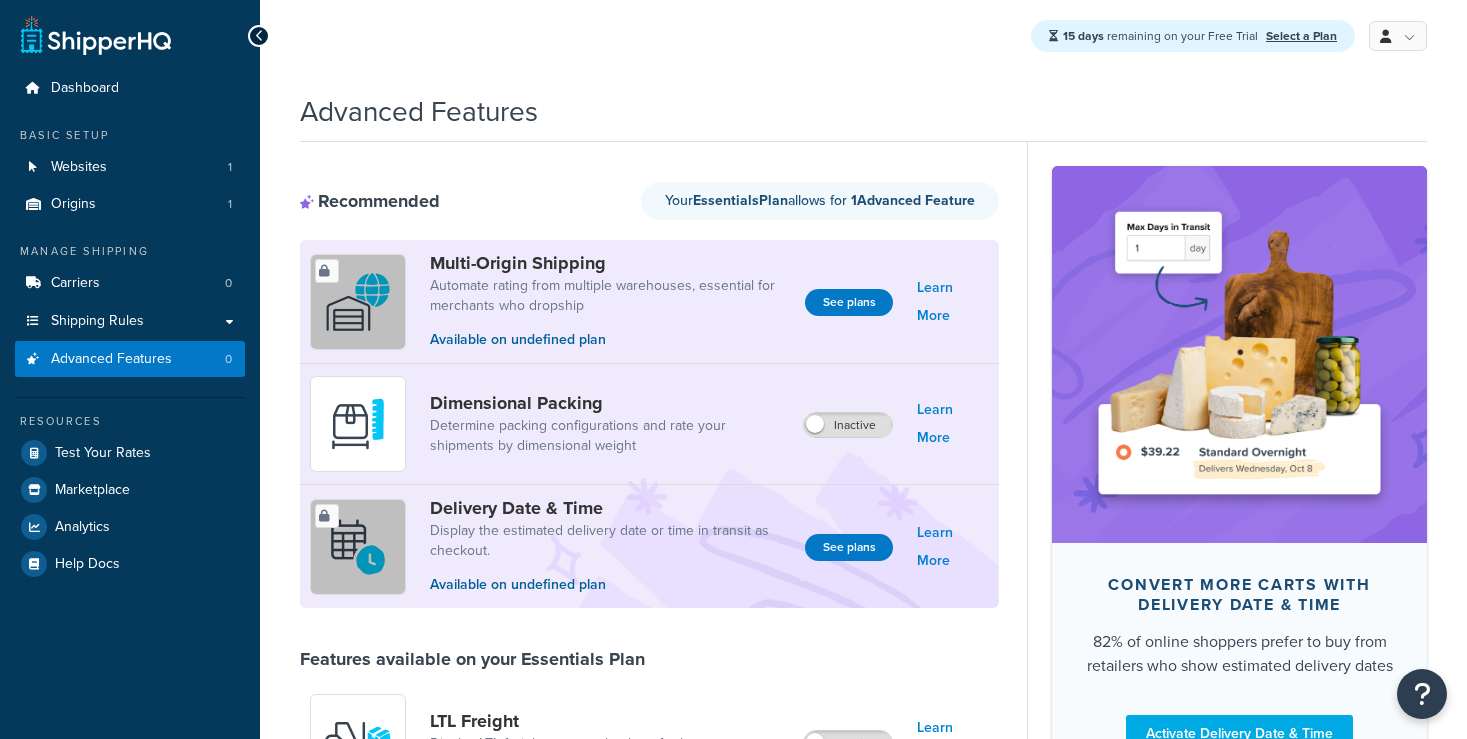 scroll, scrollTop: 0, scrollLeft: 0, axis: both 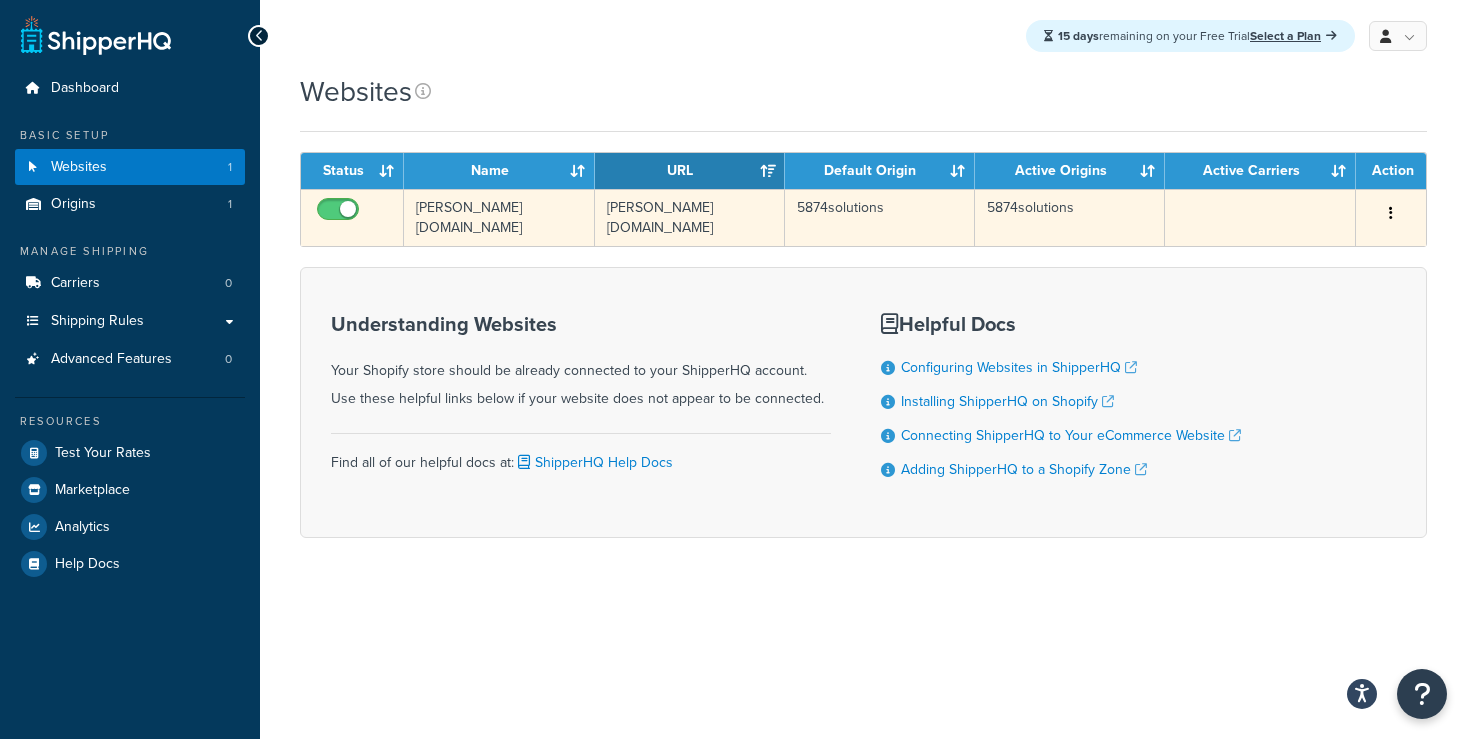 click on "[PERSON_NAME][DOMAIN_NAME]" at bounding box center [690, 217] 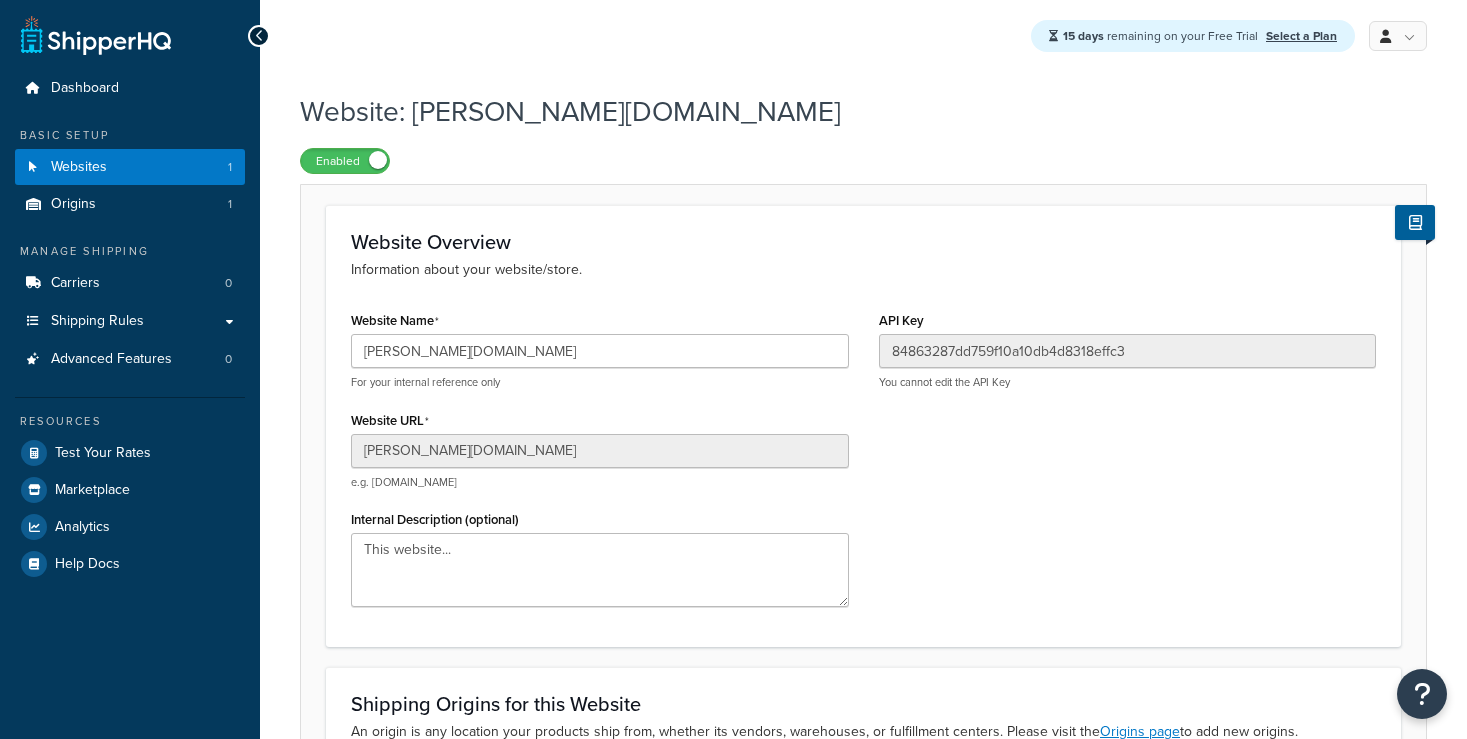 scroll, scrollTop: 0, scrollLeft: 0, axis: both 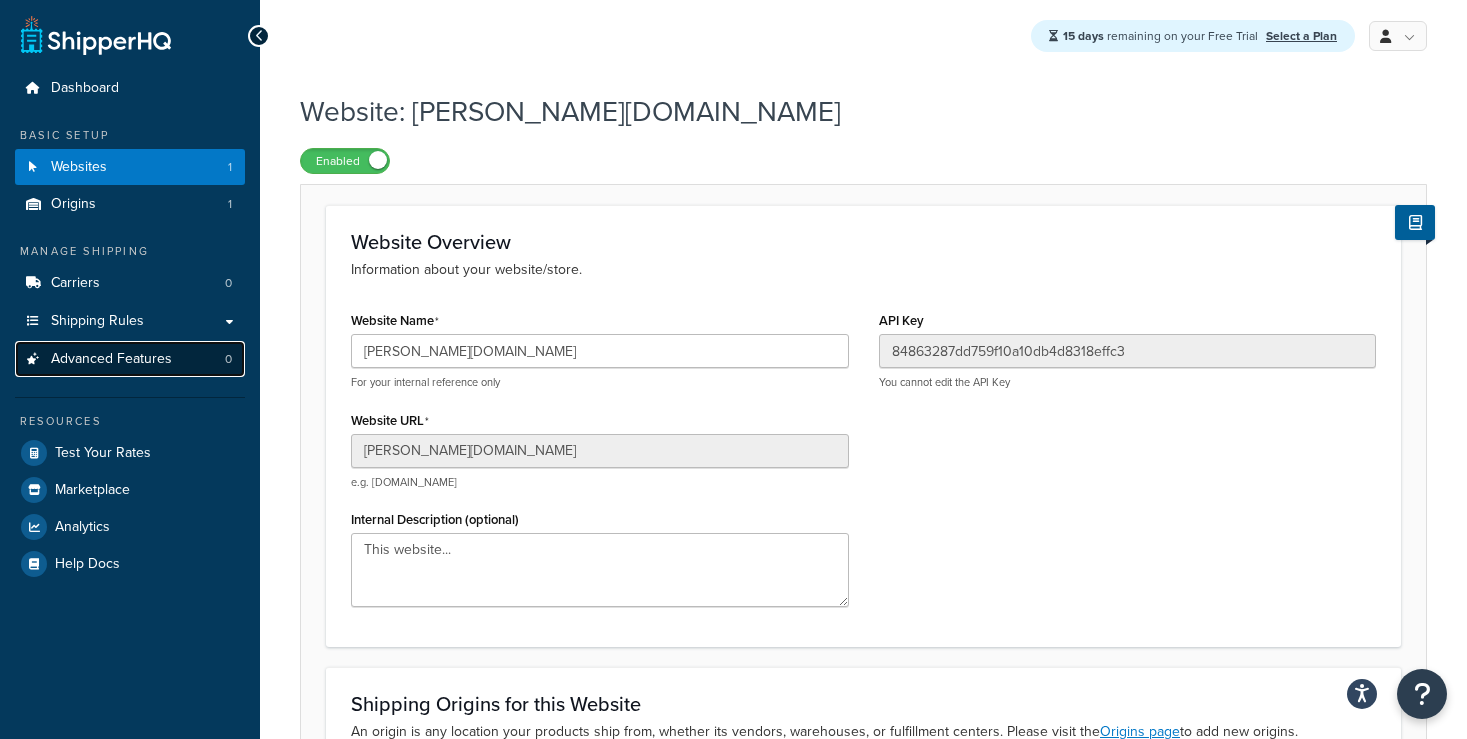 click on "Advanced Features 0" at bounding box center [130, 359] 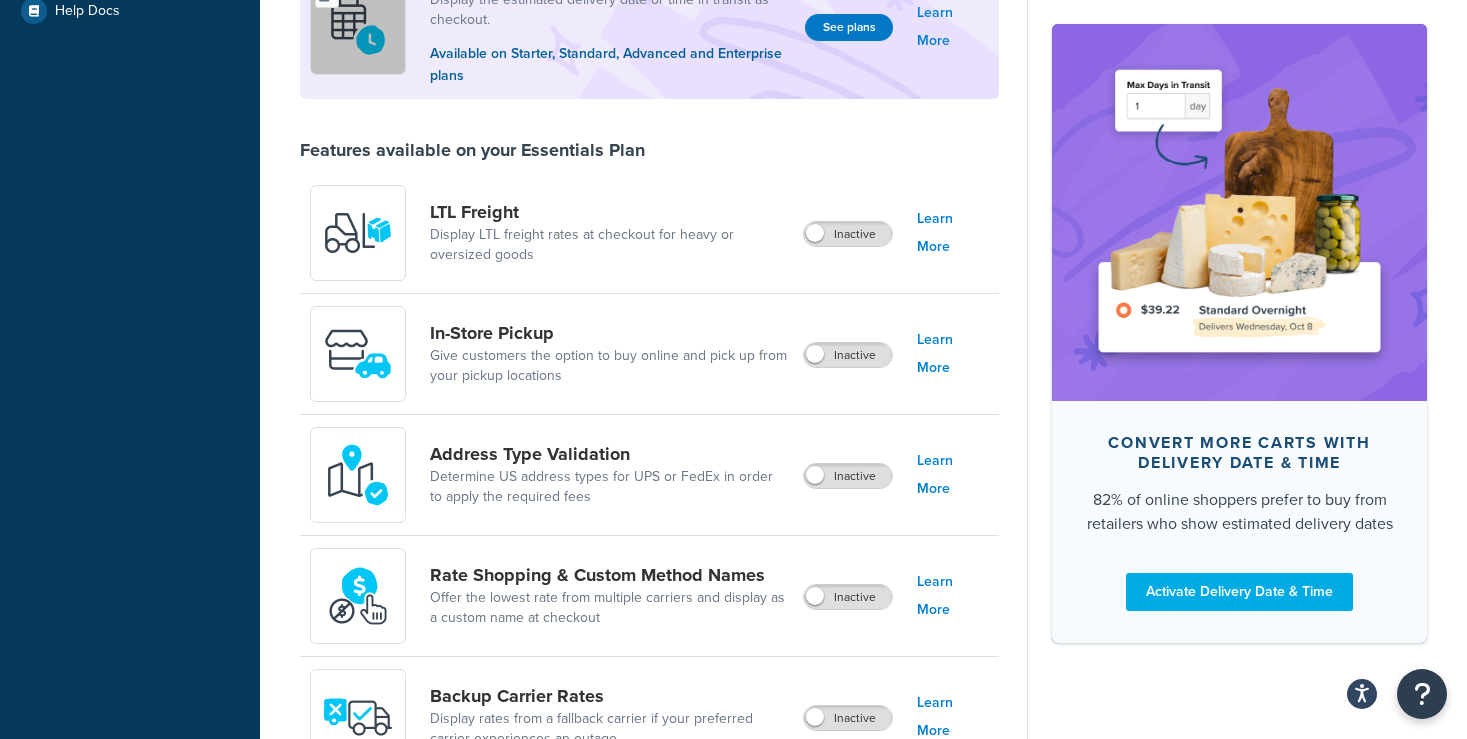 scroll, scrollTop: 547, scrollLeft: 0, axis: vertical 